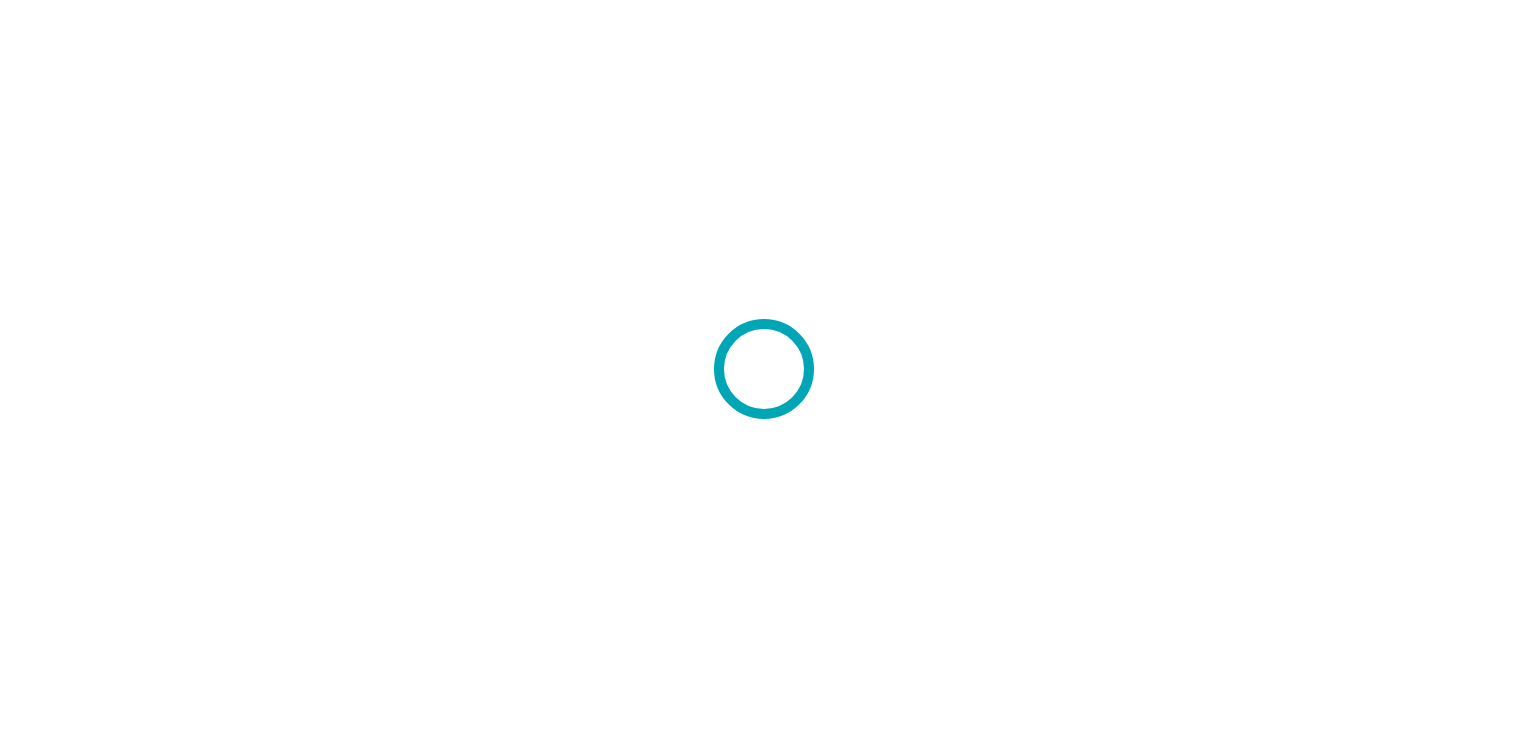 scroll, scrollTop: 0, scrollLeft: 0, axis: both 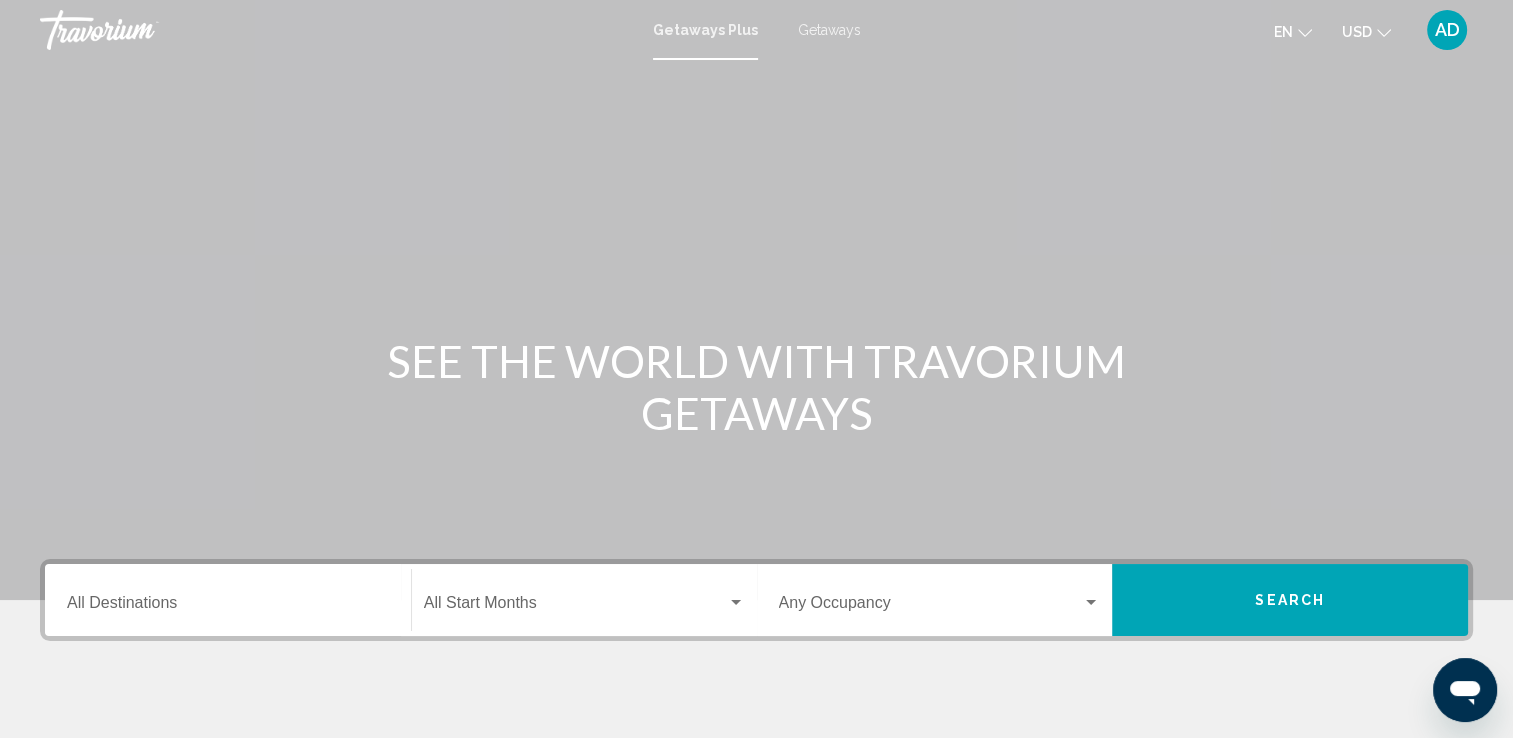 click on "Destination All Destinations" at bounding box center (228, 607) 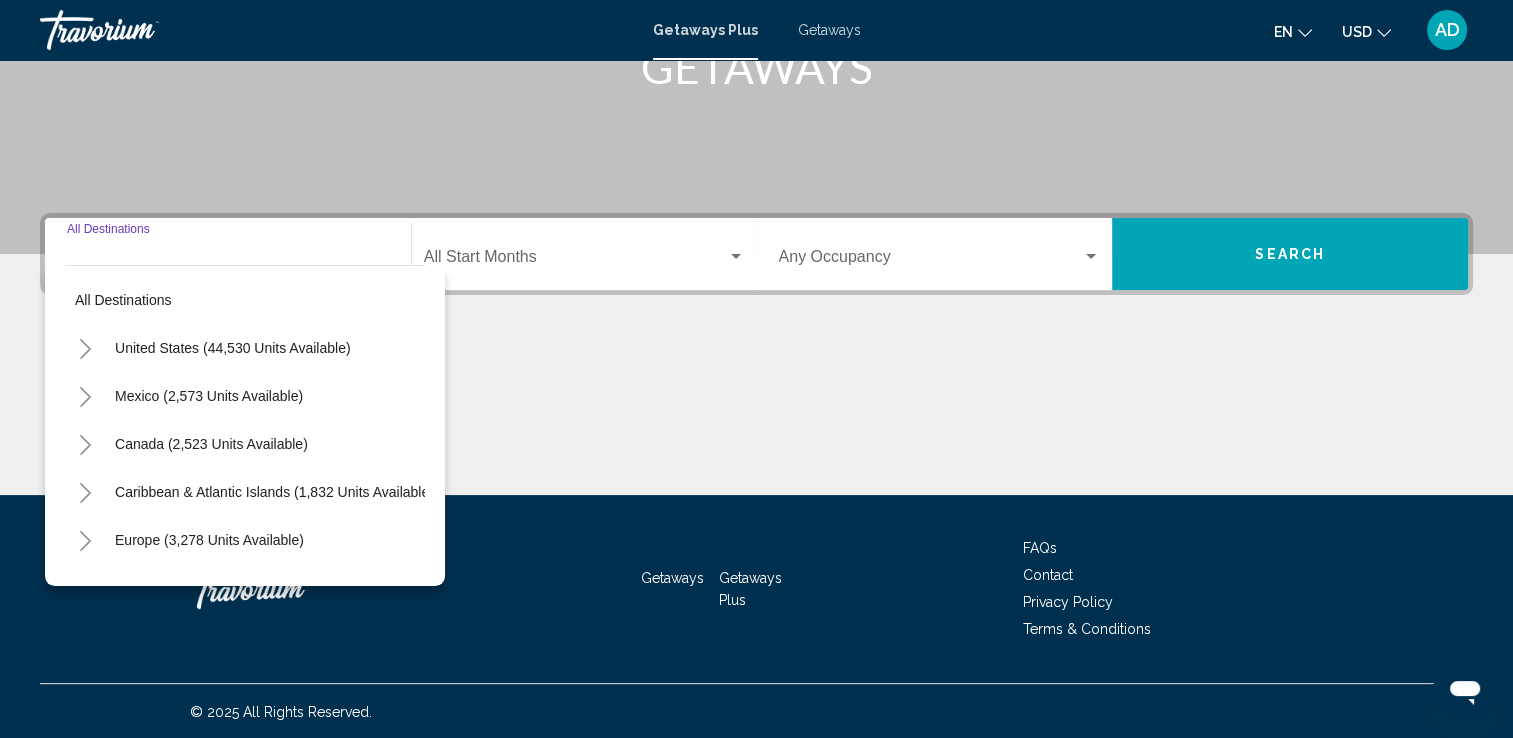 scroll, scrollTop: 347, scrollLeft: 0, axis: vertical 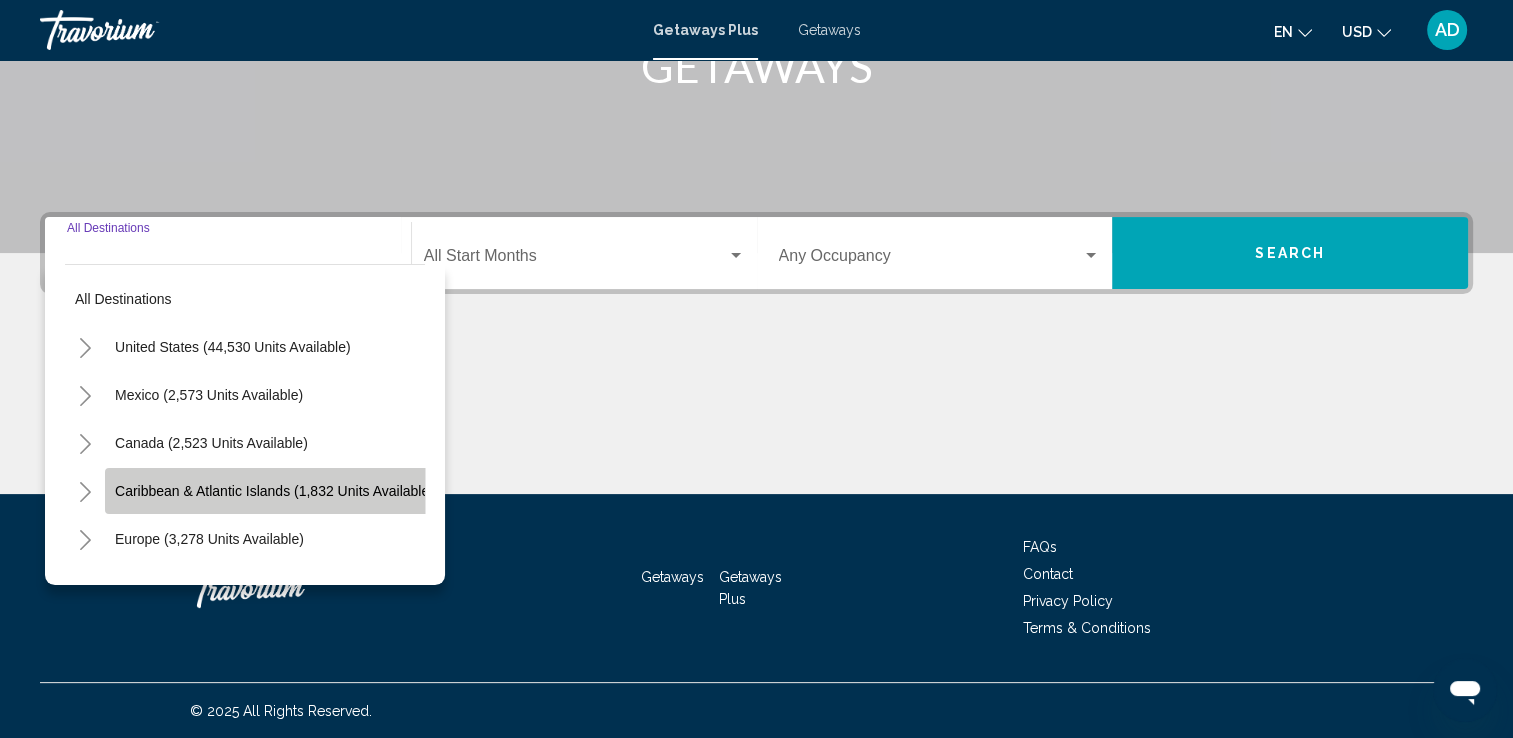 click on "Caribbean & Atlantic Islands (1,832 units available)" at bounding box center (209, 539) 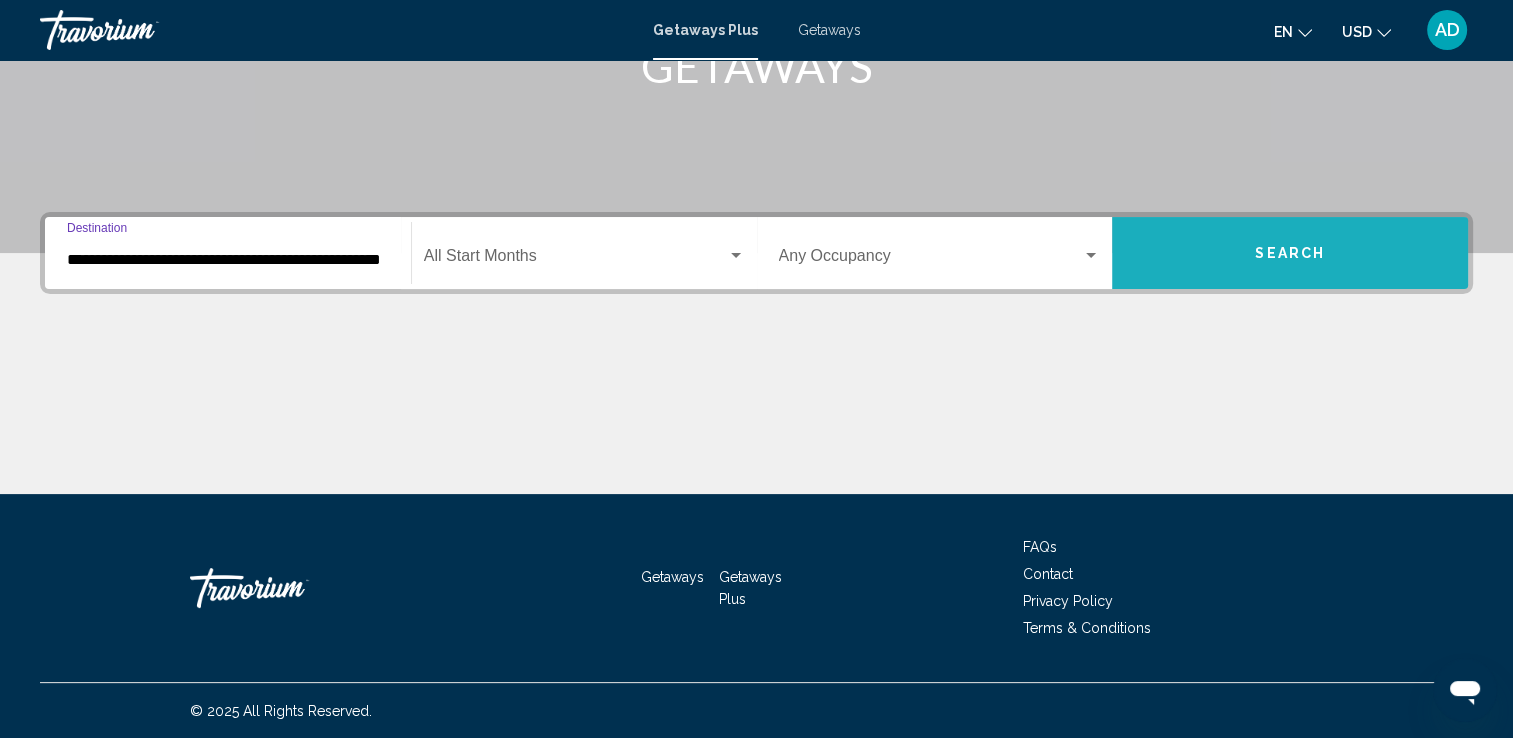 click on "Search" at bounding box center (1290, 253) 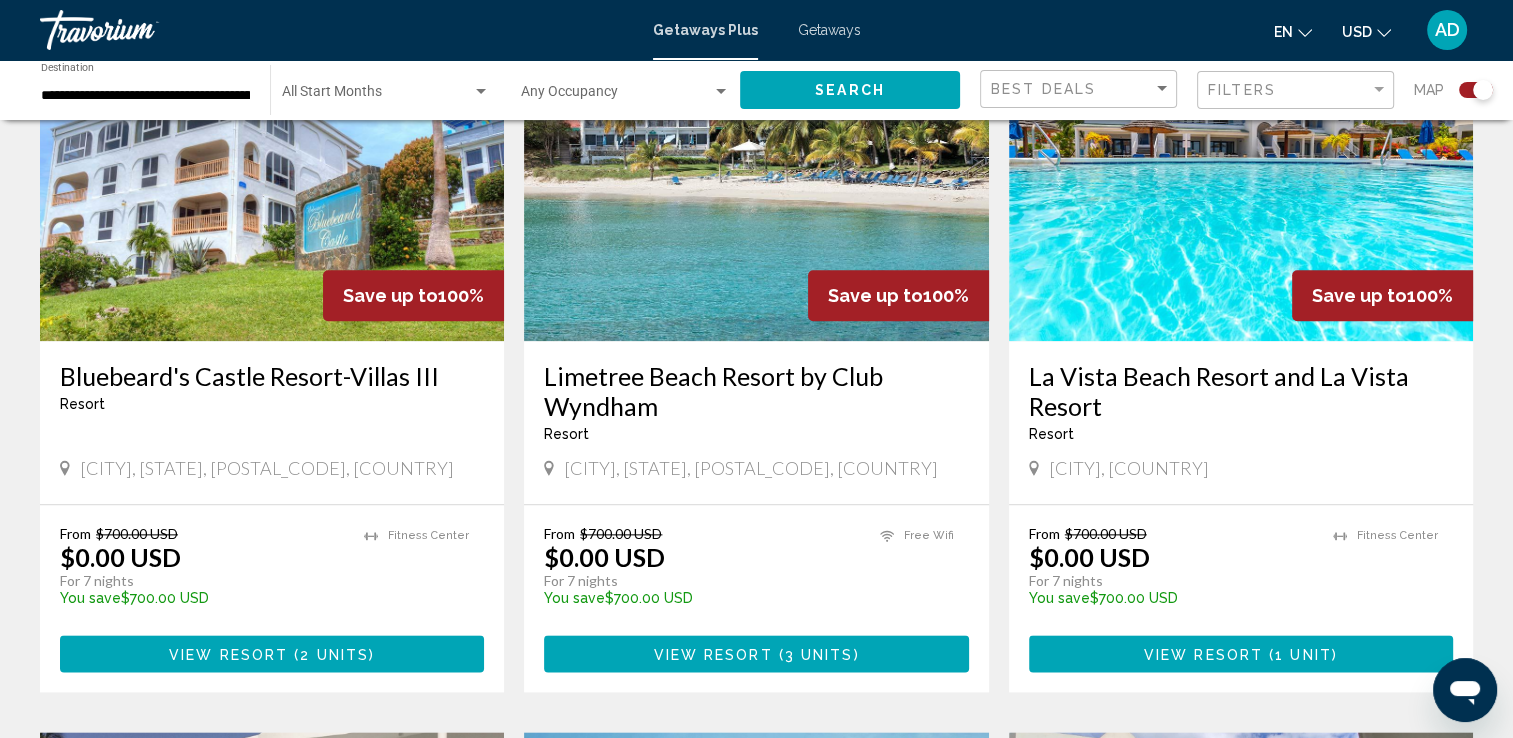 scroll, scrollTop: 2233, scrollLeft: 0, axis: vertical 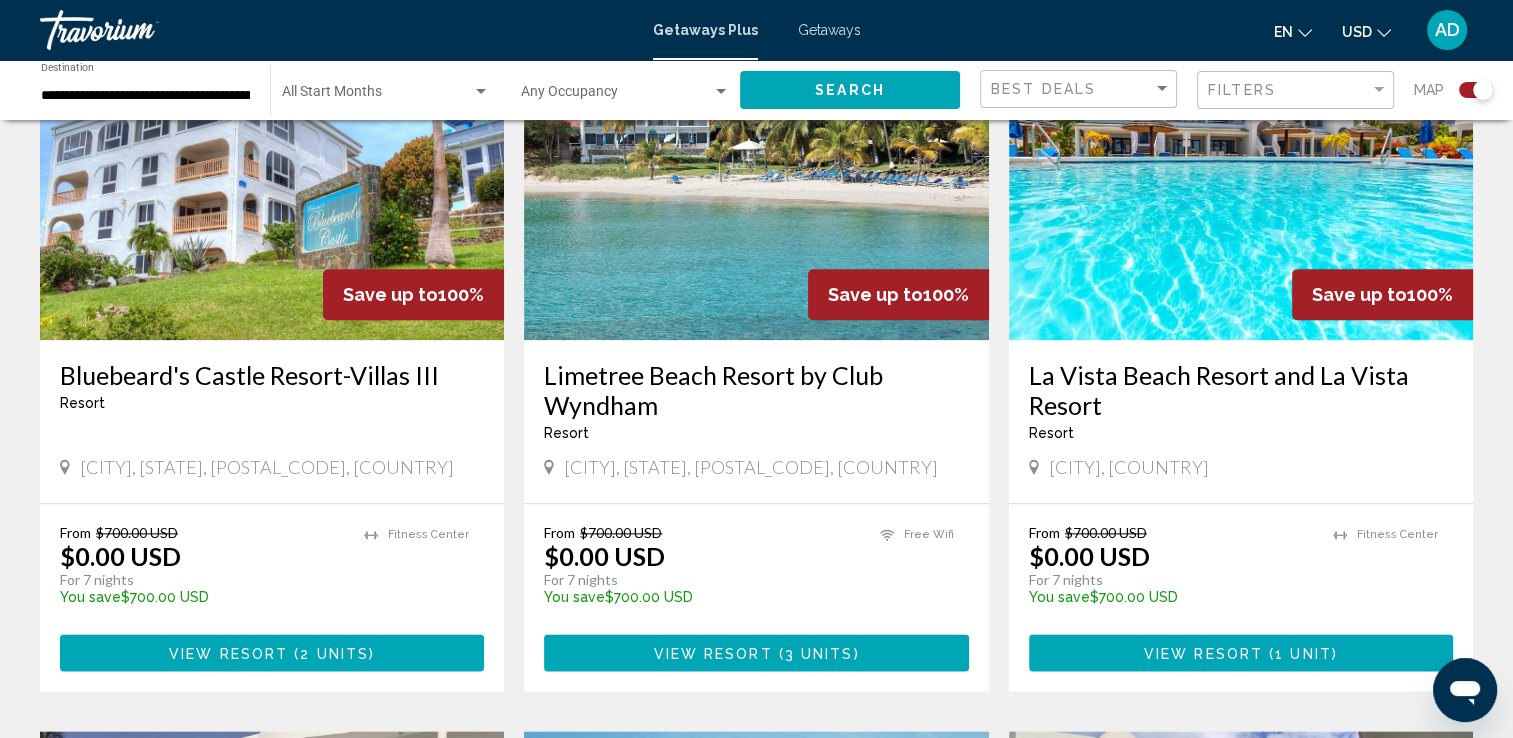 click at bounding box center (756, 180) 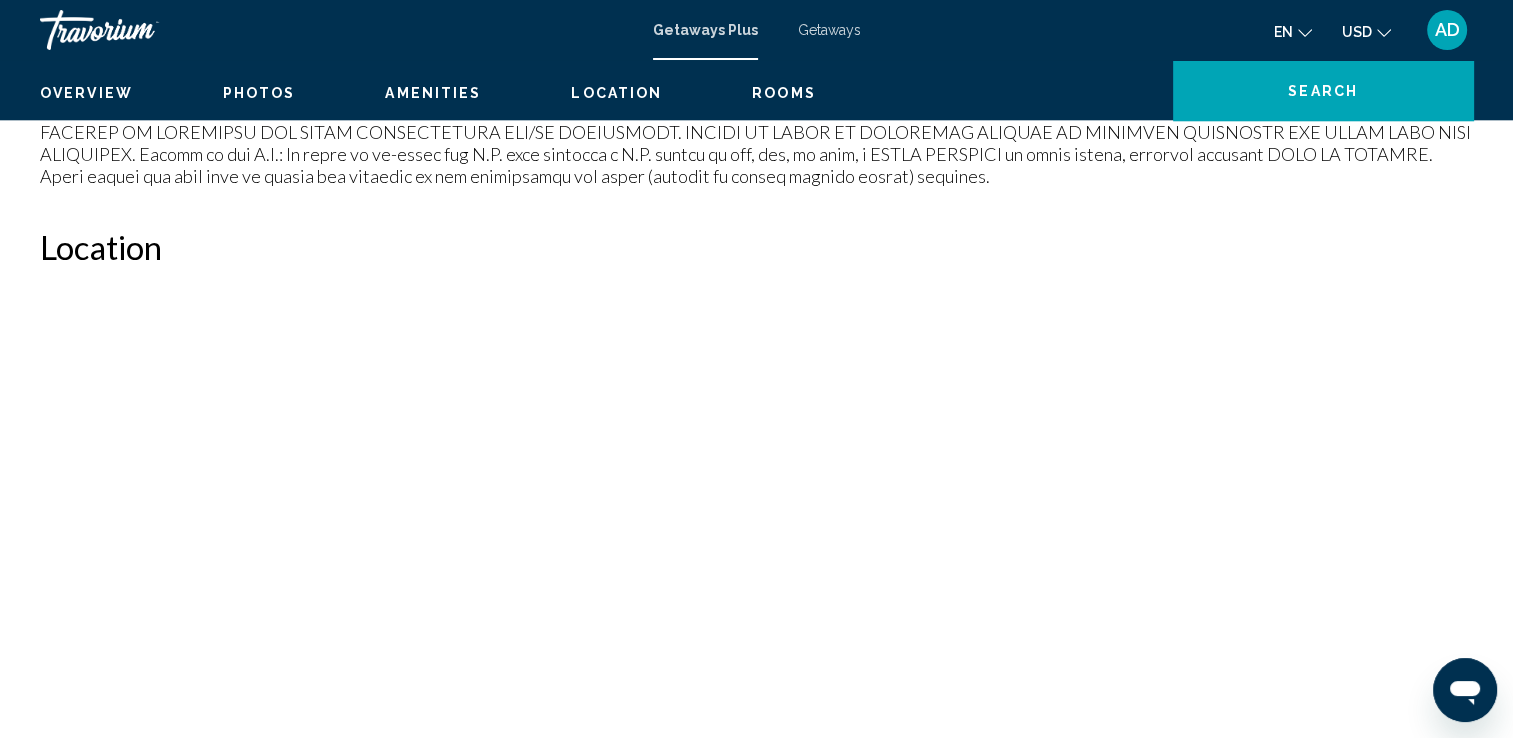 scroll, scrollTop: 0, scrollLeft: 0, axis: both 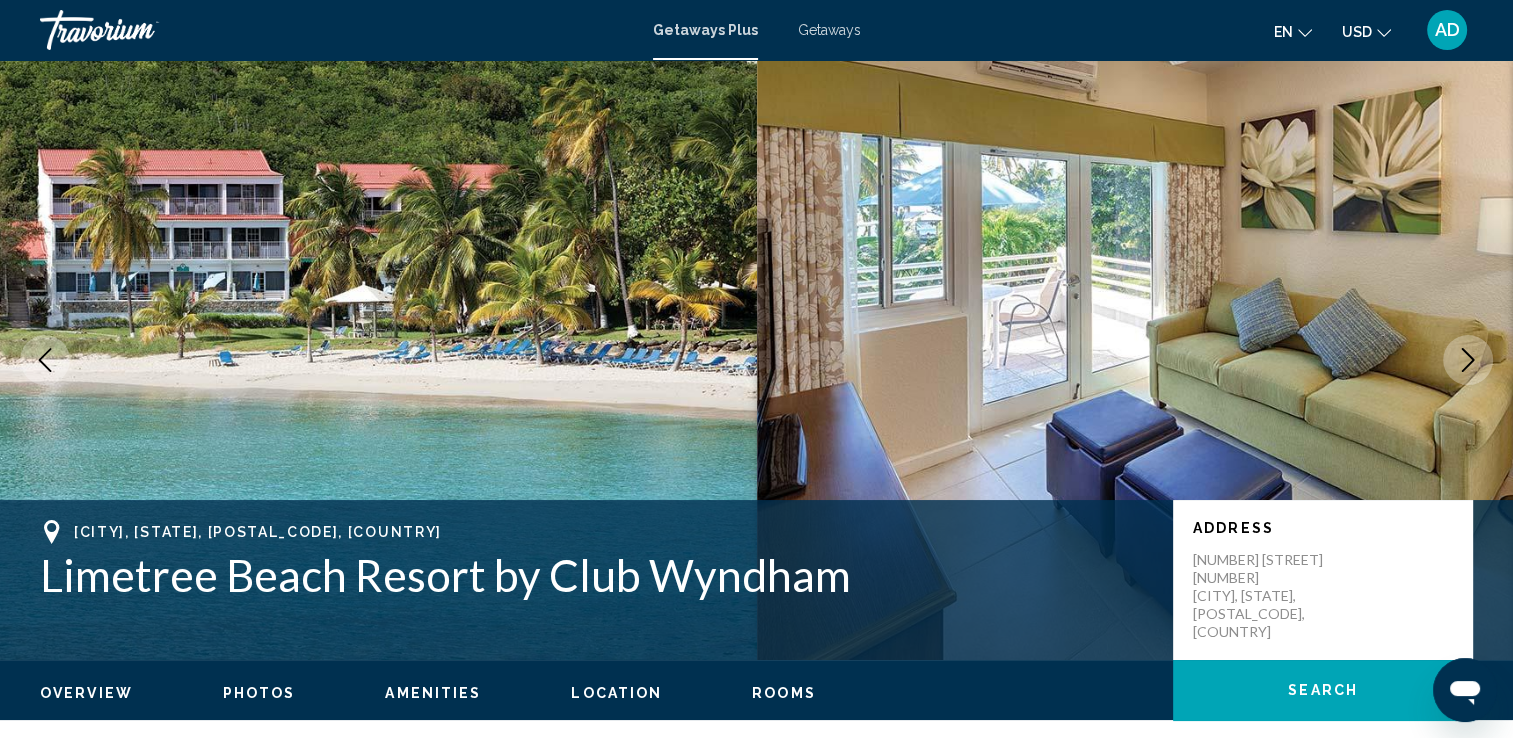 click at bounding box center (1468, 360) 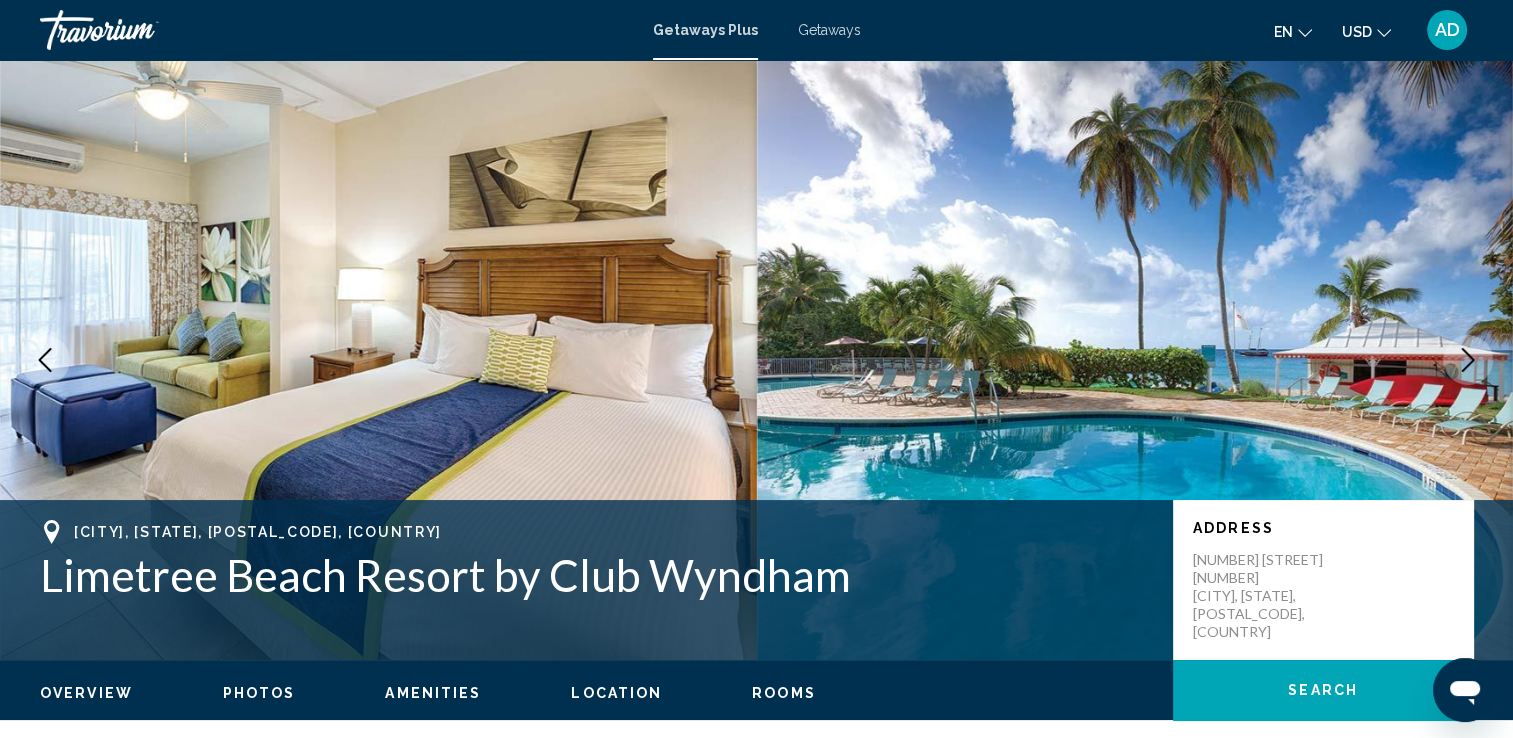 click at bounding box center (1468, 360) 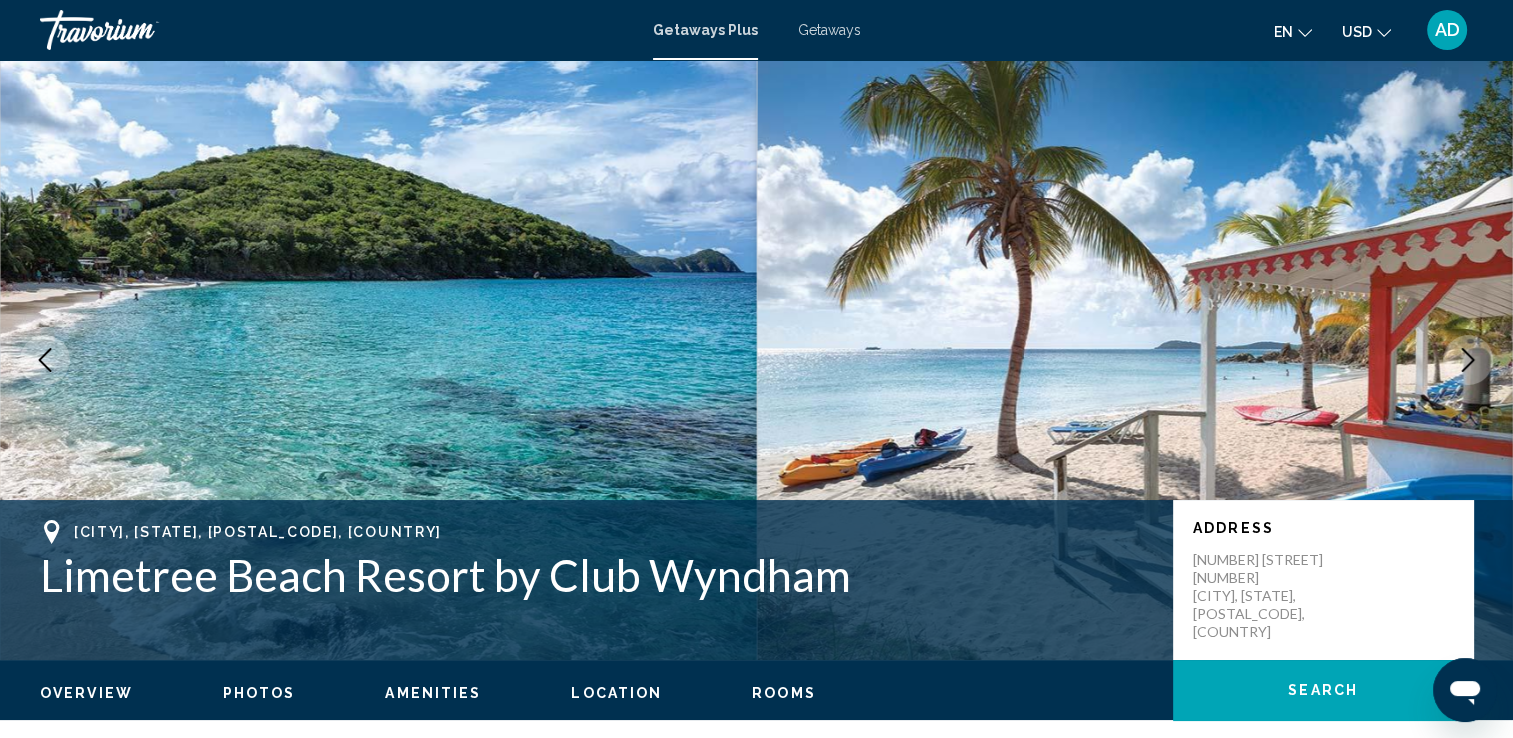 click at bounding box center [1468, 360] 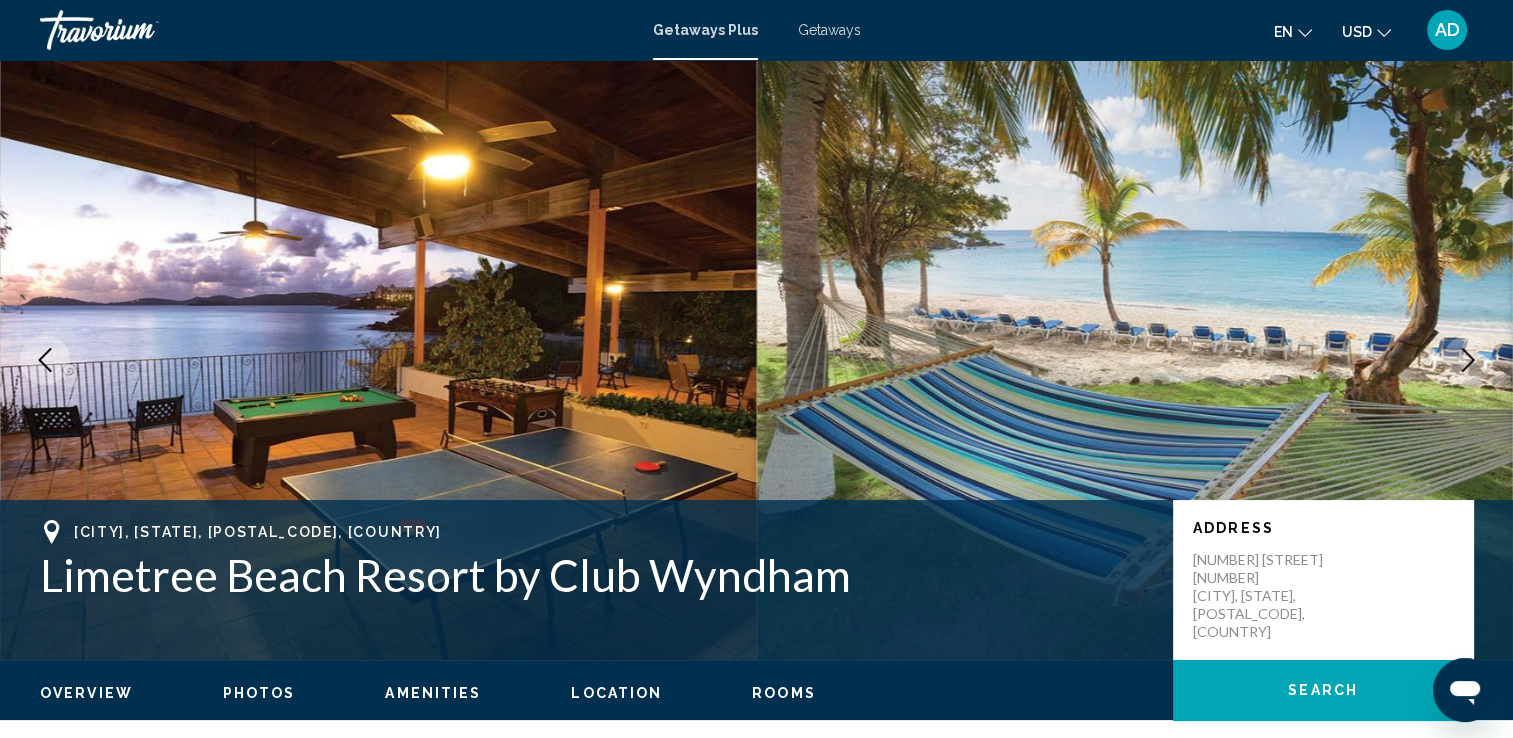 click at bounding box center (1135, 360) 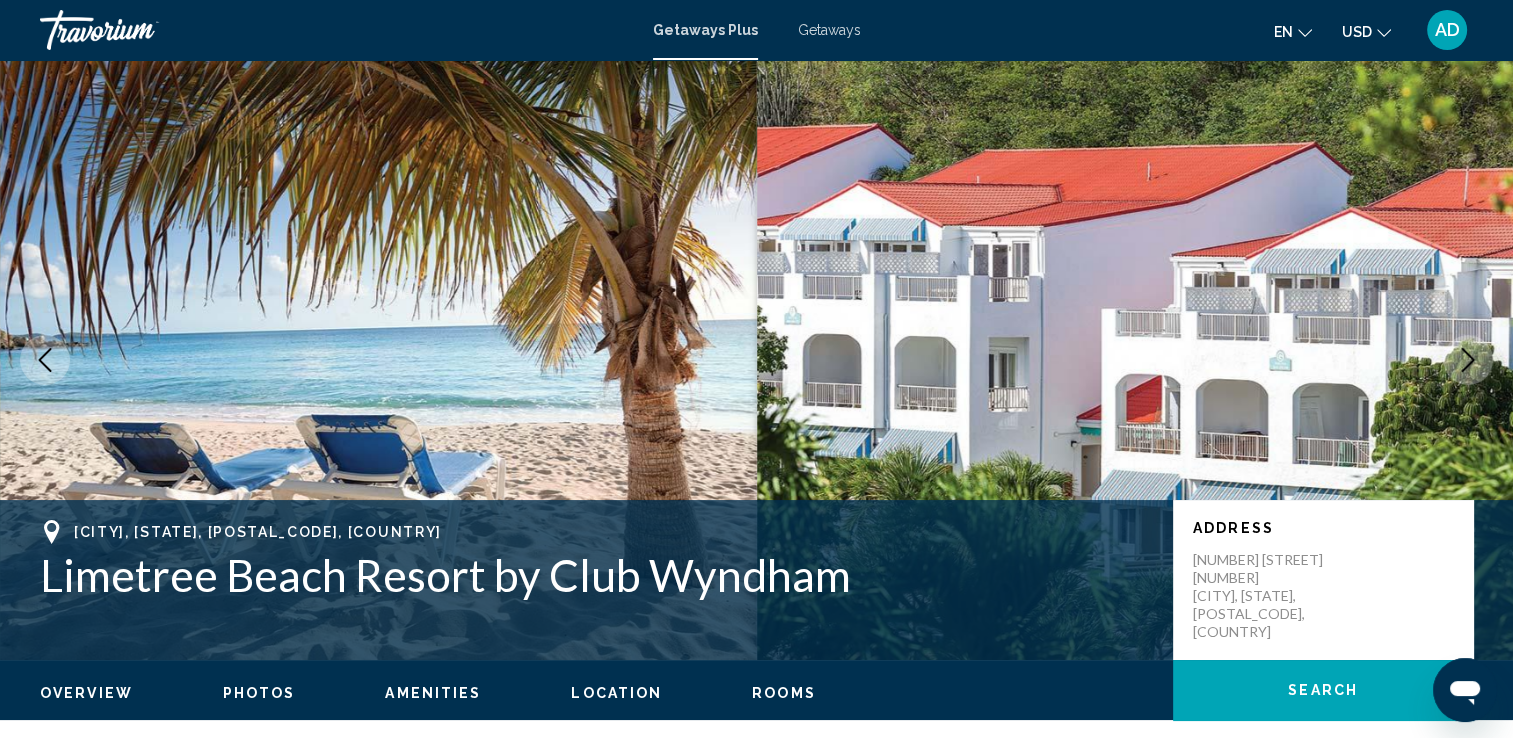 click 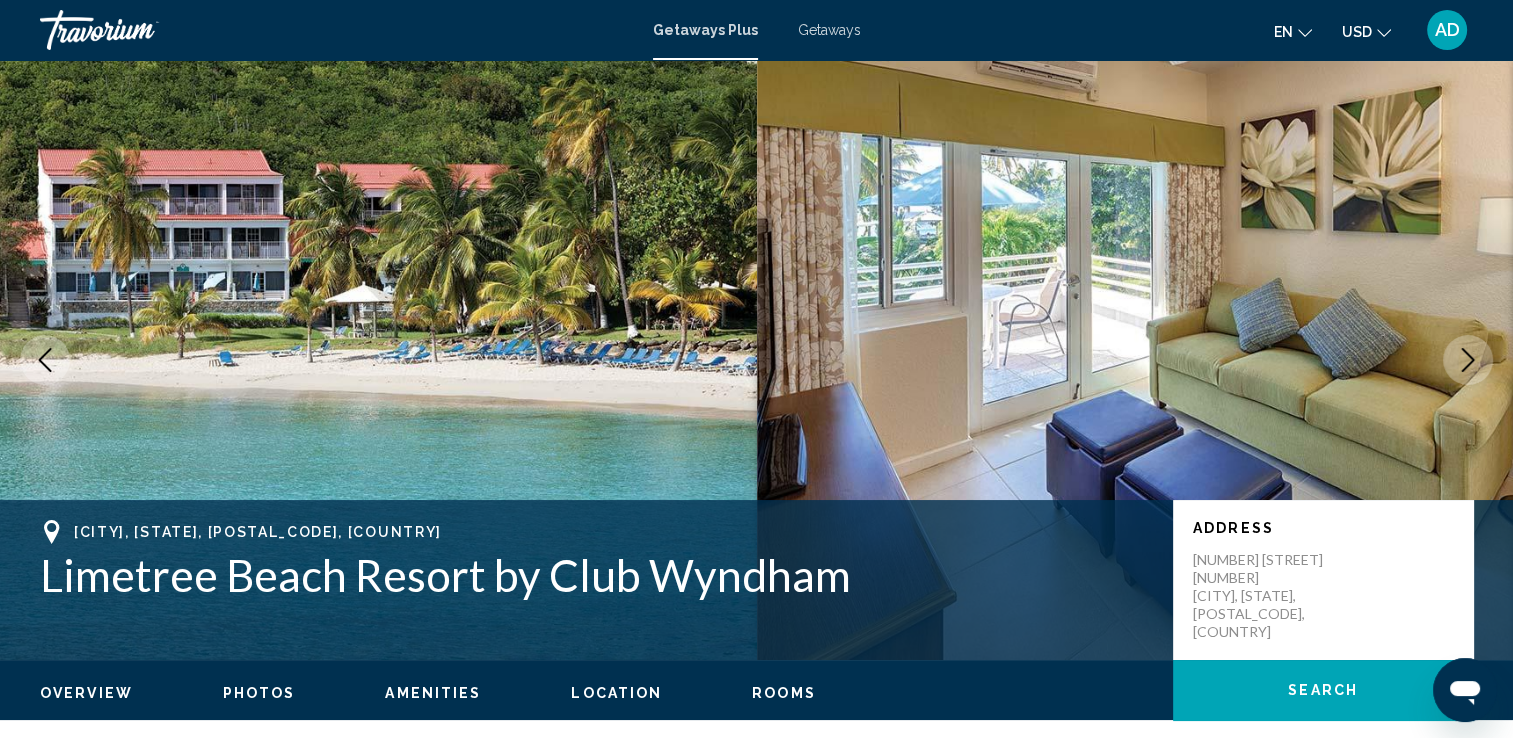 click 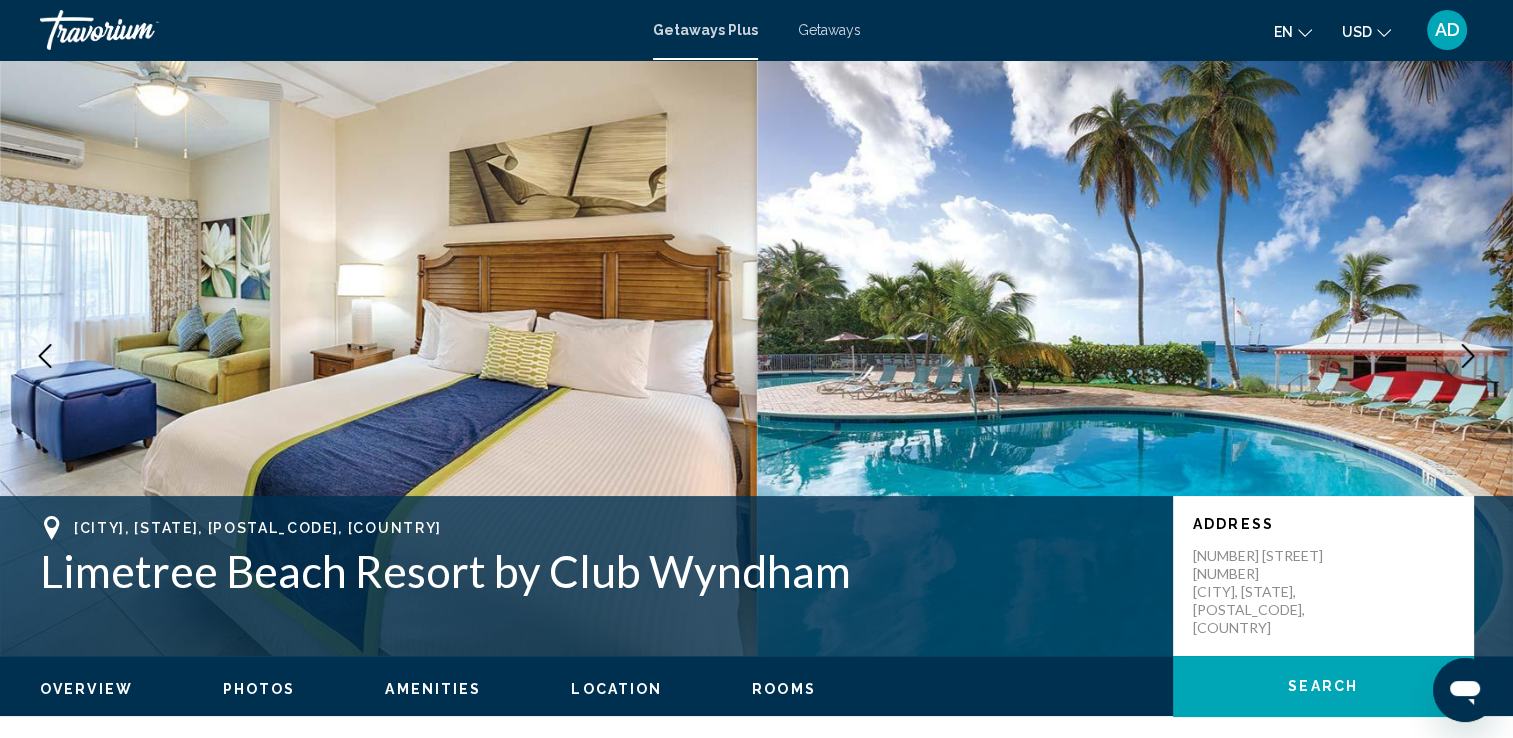 scroll, scrollTop: 0, scrollLeft: 0, axis: both 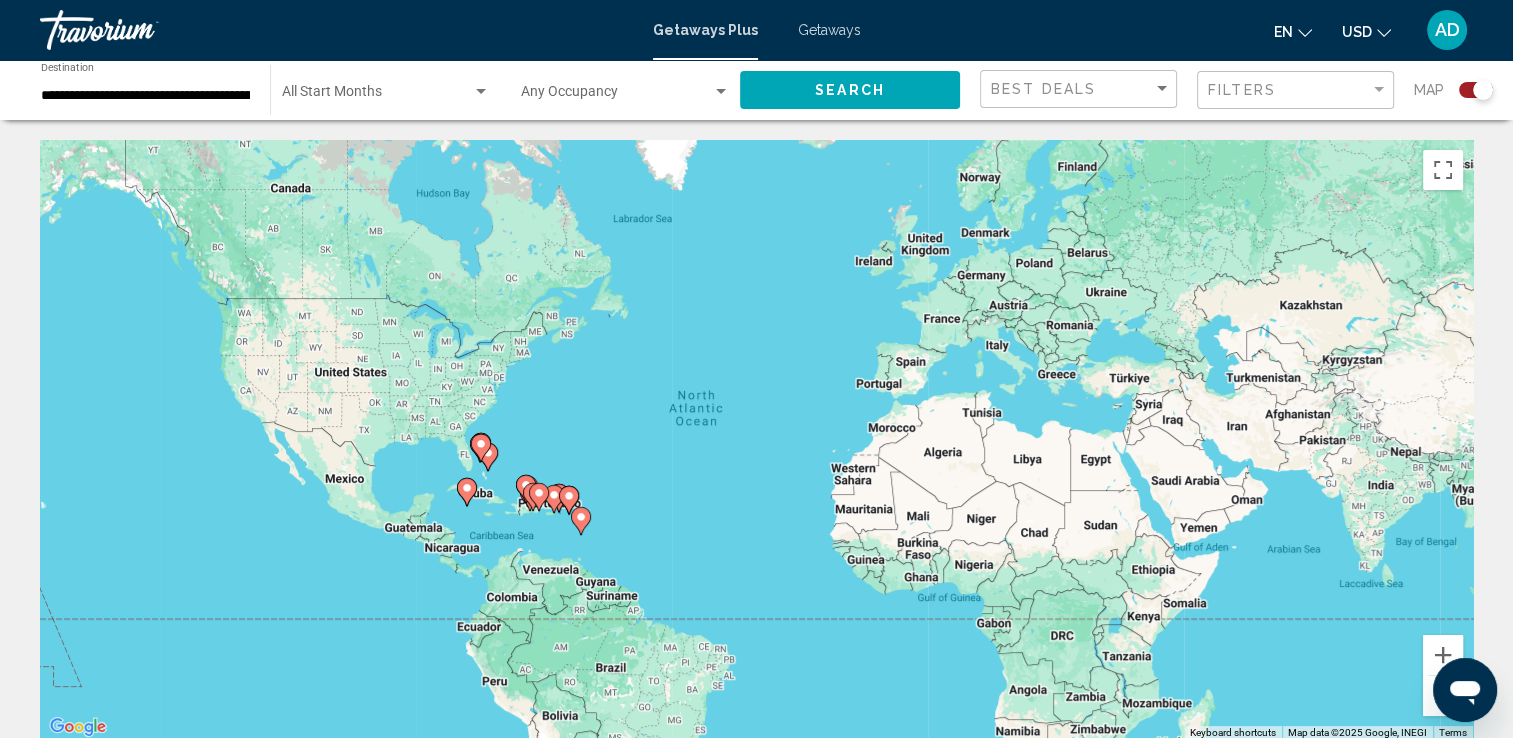 click on "**********" at bounding box center (145, 96) 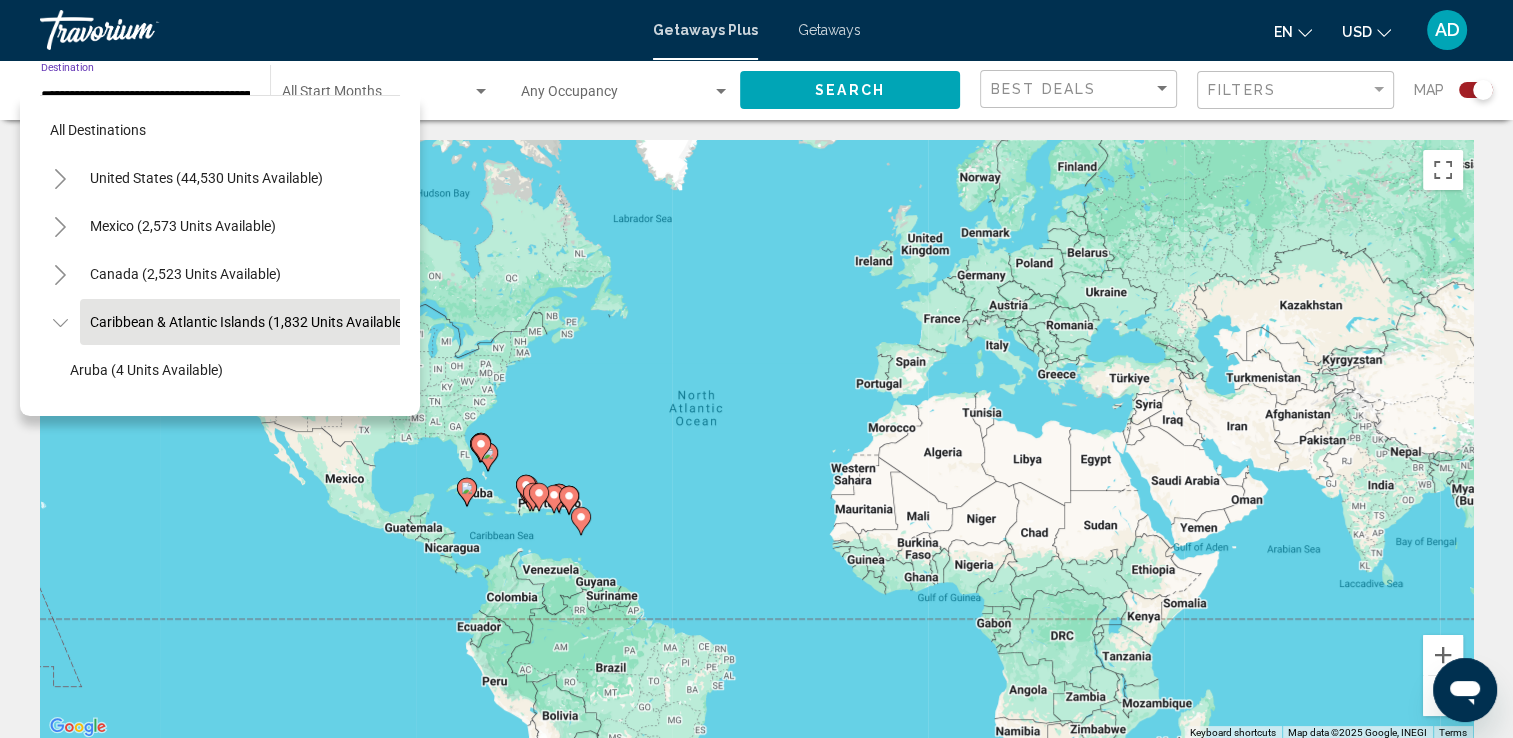 scroll, scrollTop: 78, scrollLeft: 32, axis: both 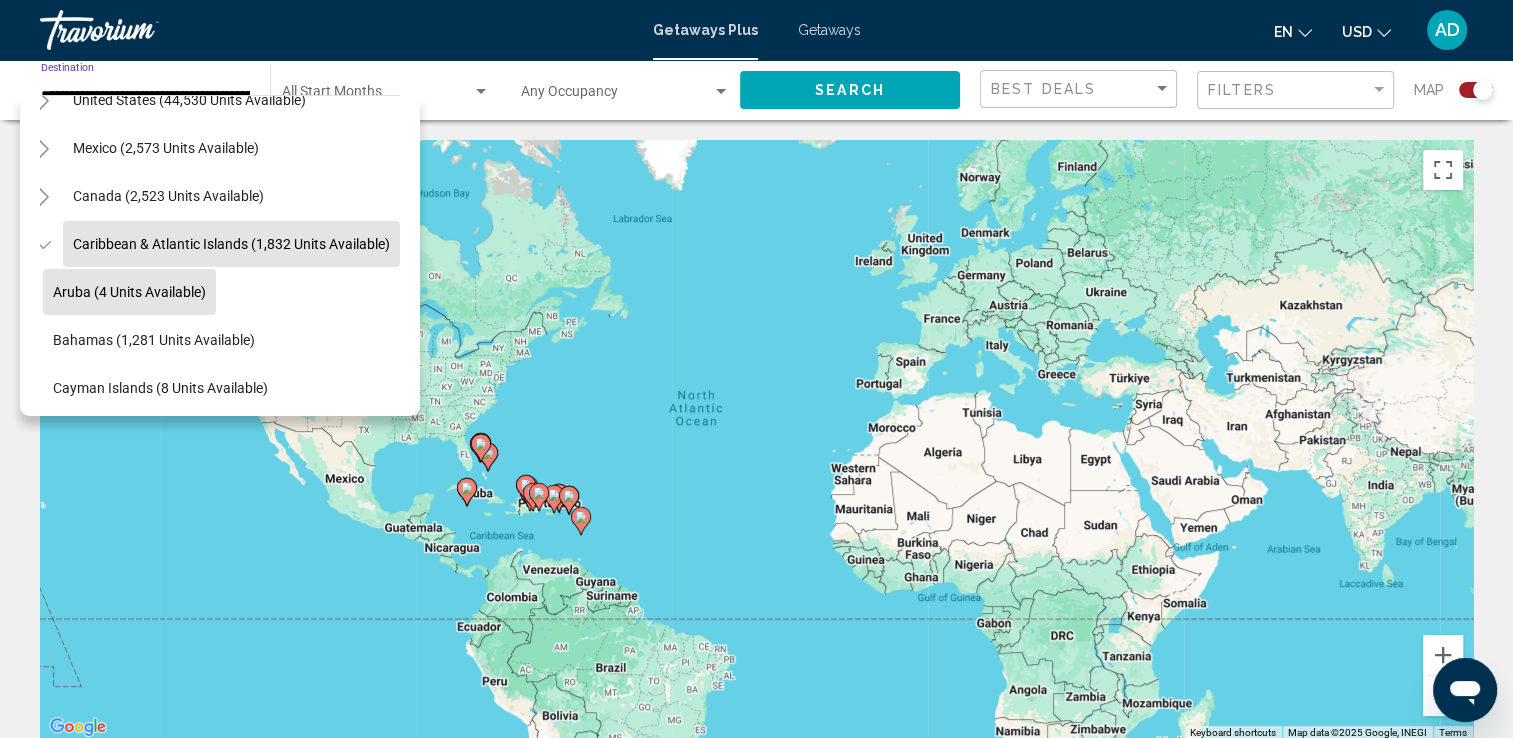 click on "Aruba (4 units available)" 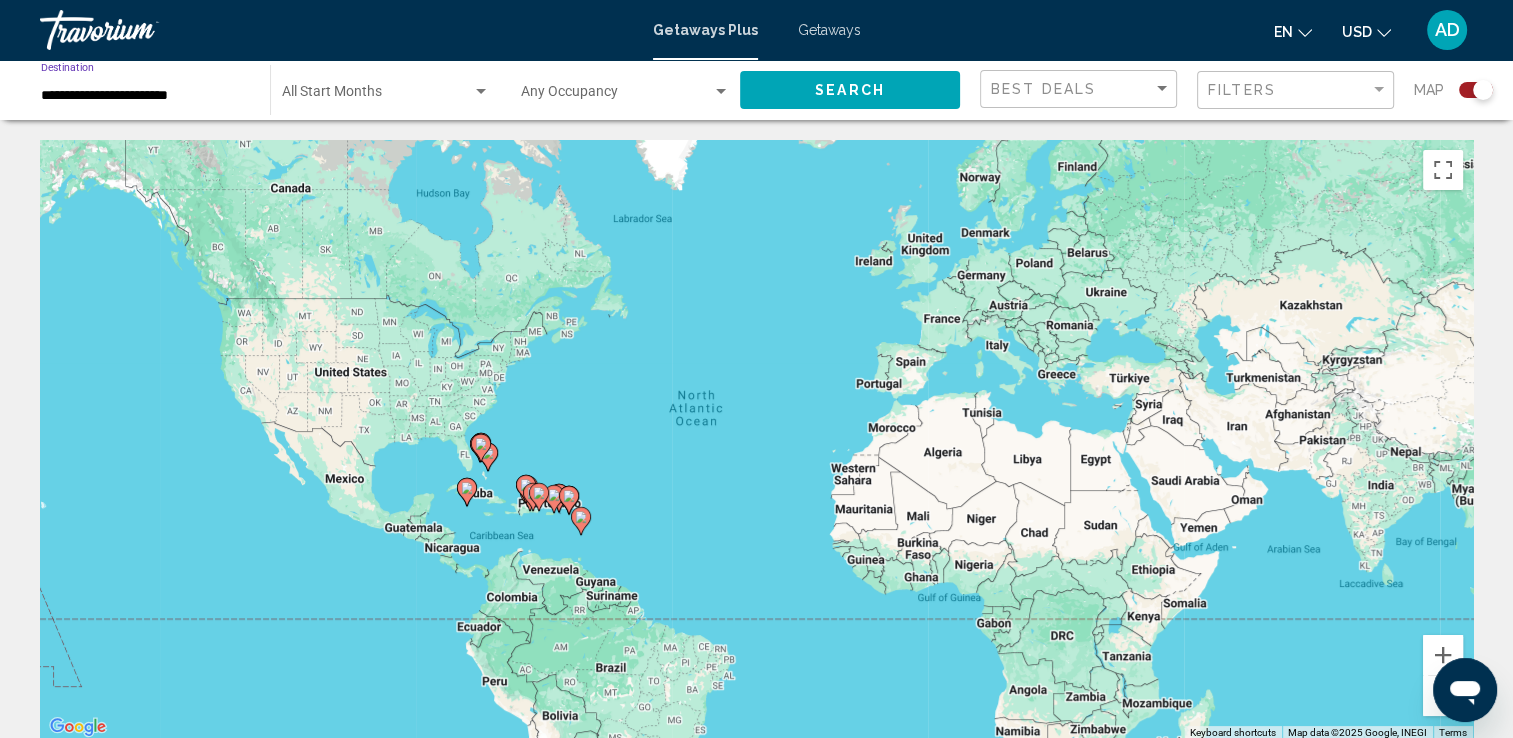 click on "Search" 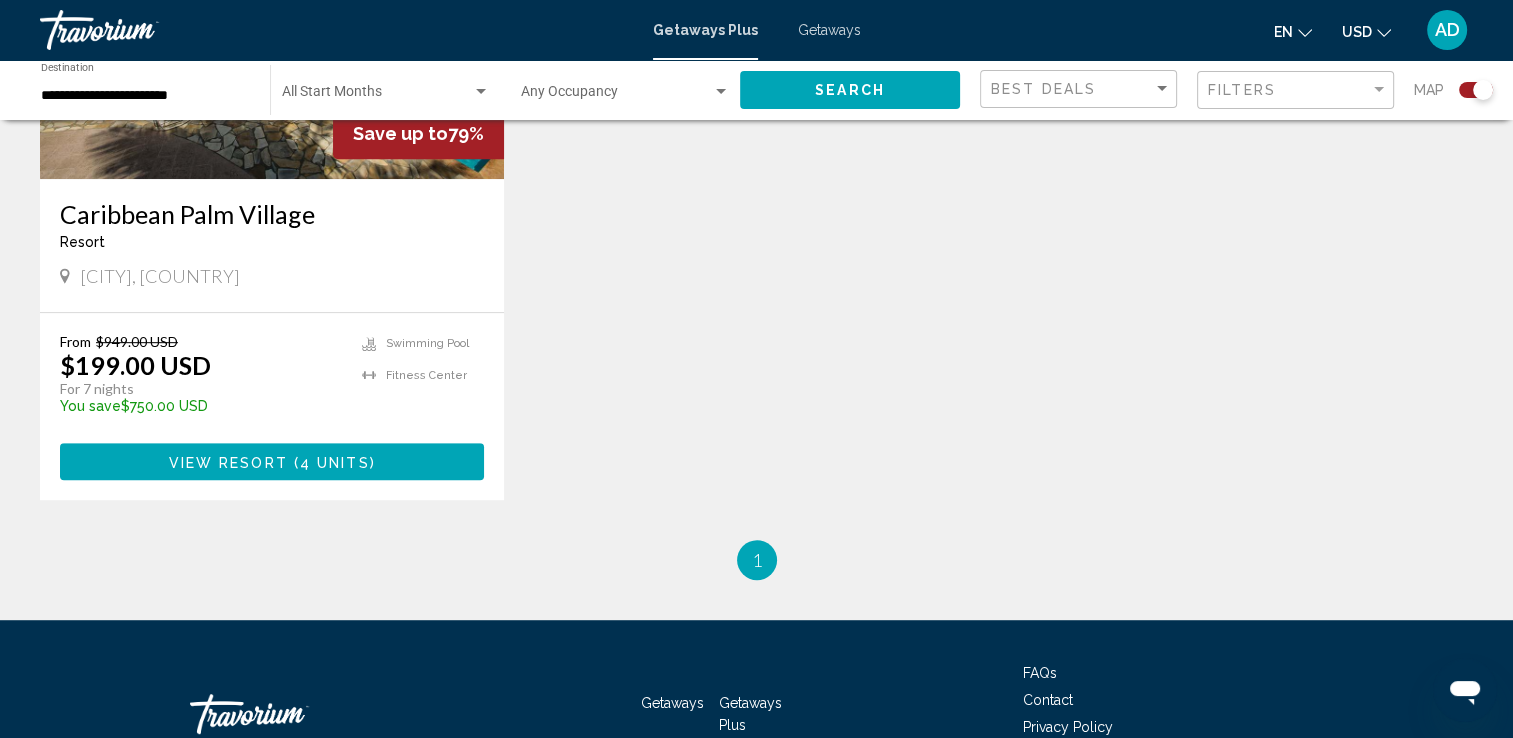 scroll, scrollTop: 982, scrollLeft: 0, axis: vertical 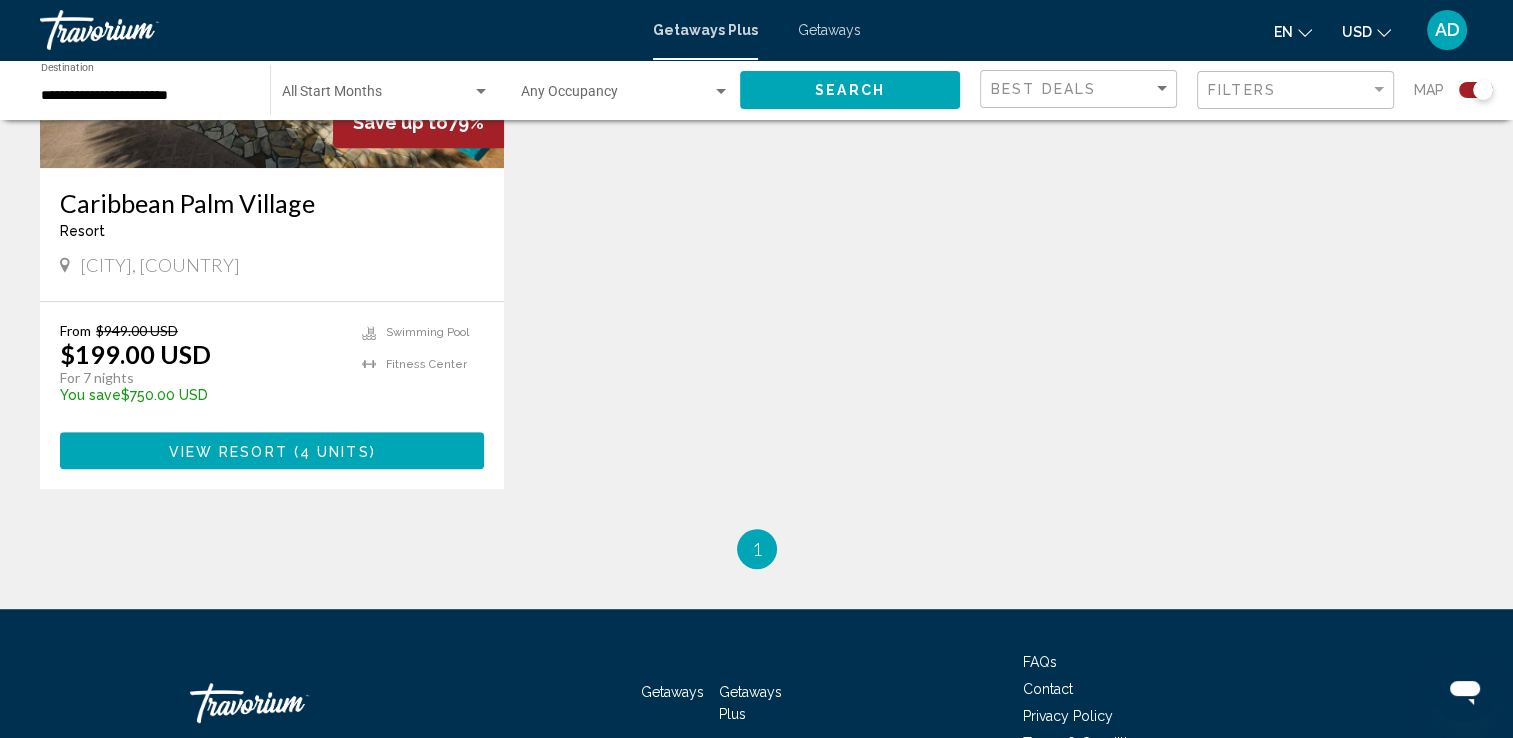 click on "View Resort    ( 4 units )" at bounding box center (272, 450) 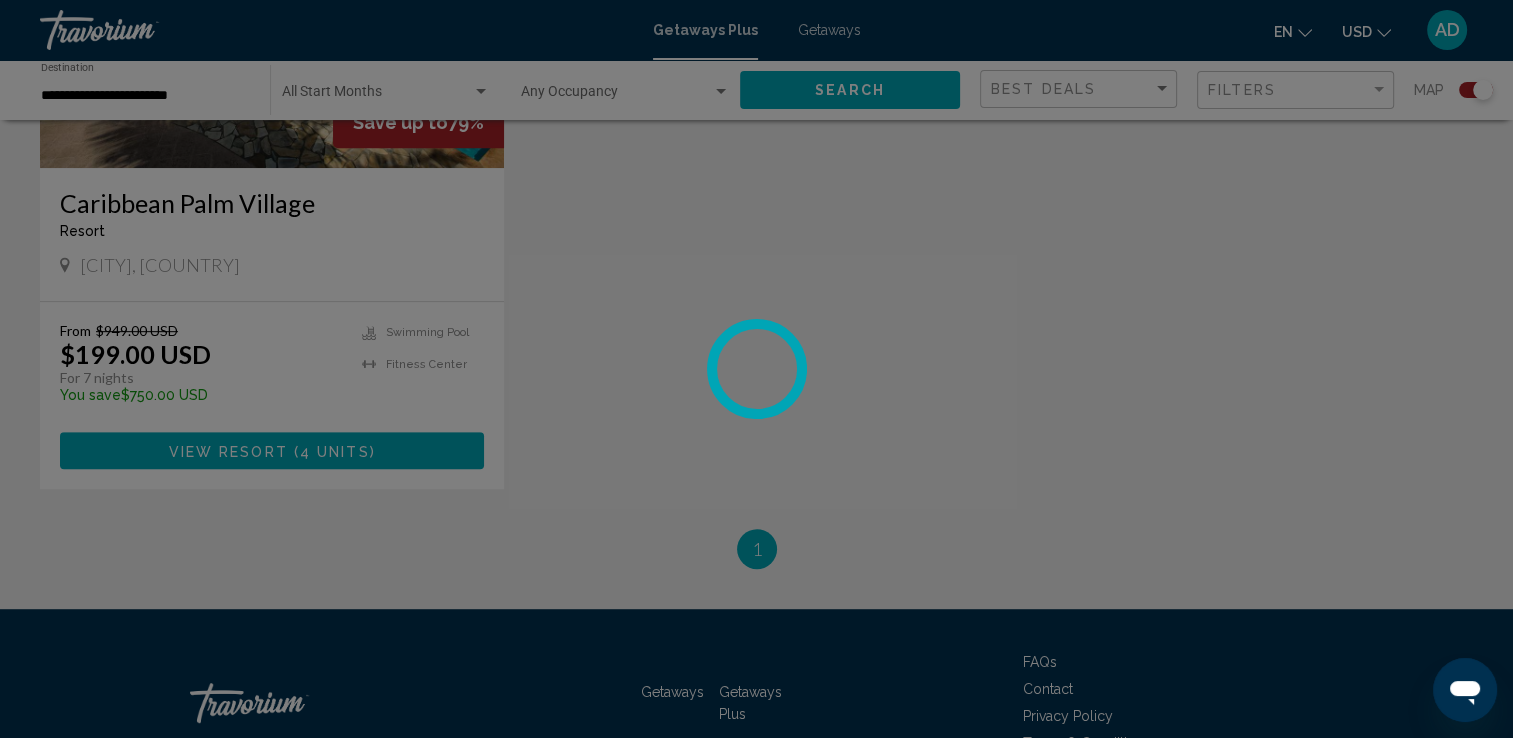 scroll, scrollTop: 0, scrollLeft: 0, axis: both 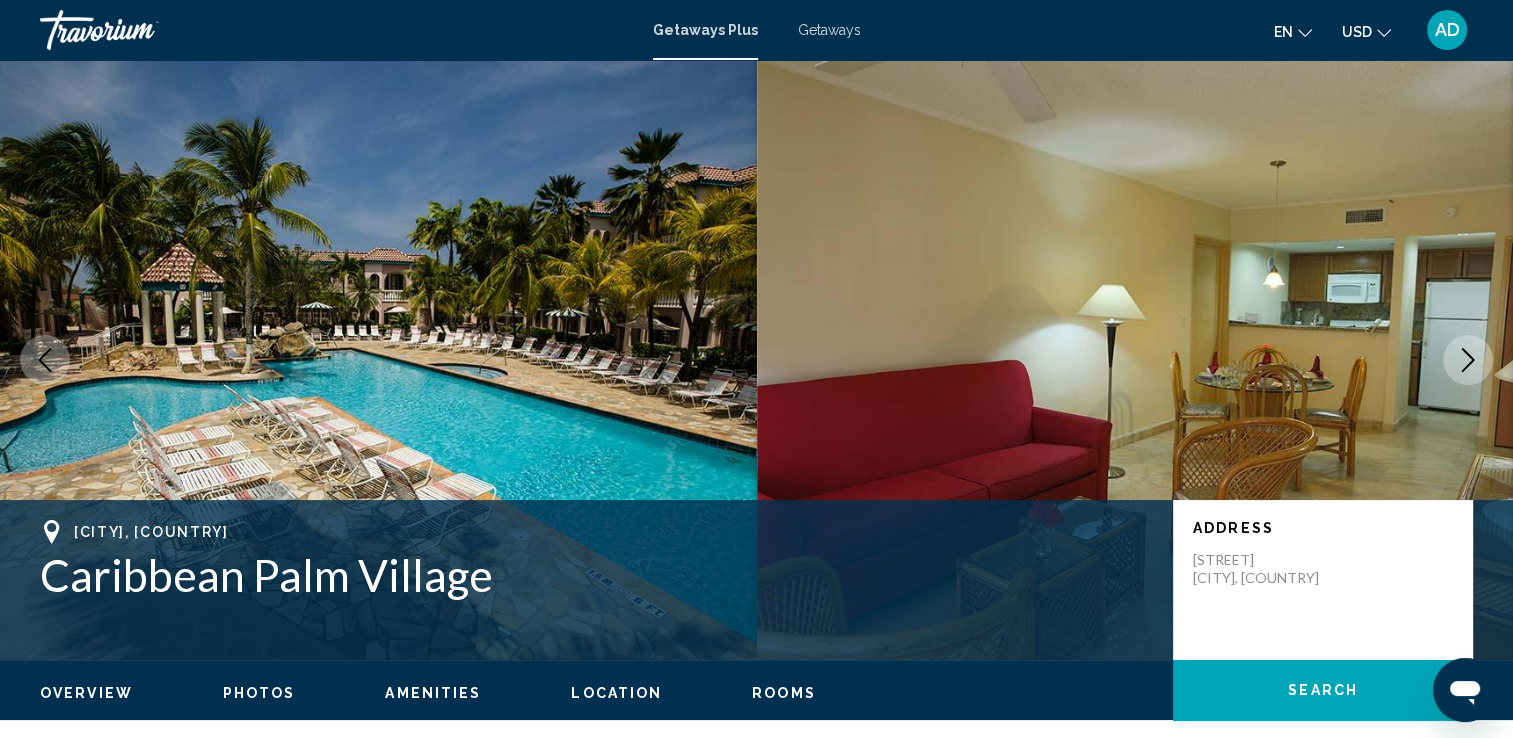 click at bounding box center [1468, 360] 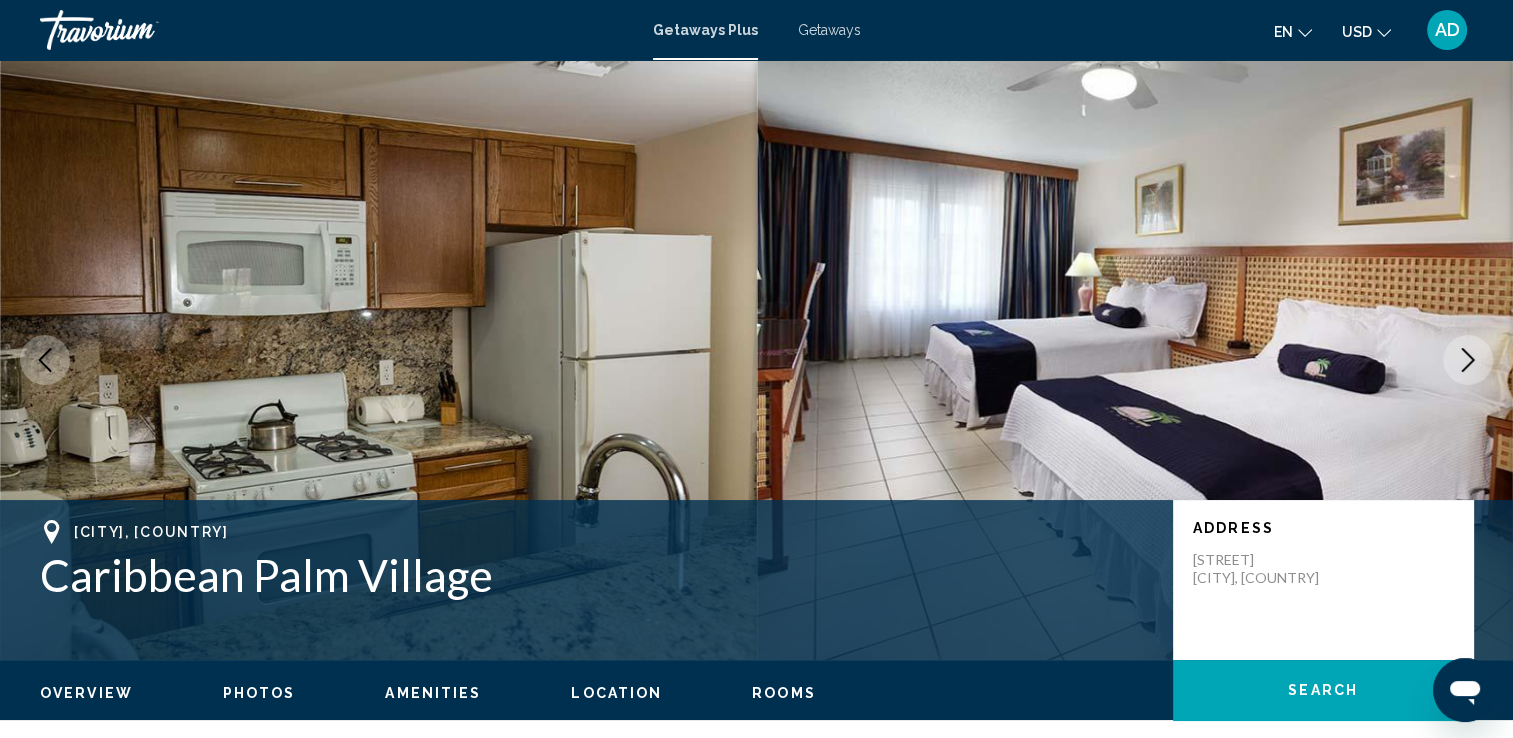 click 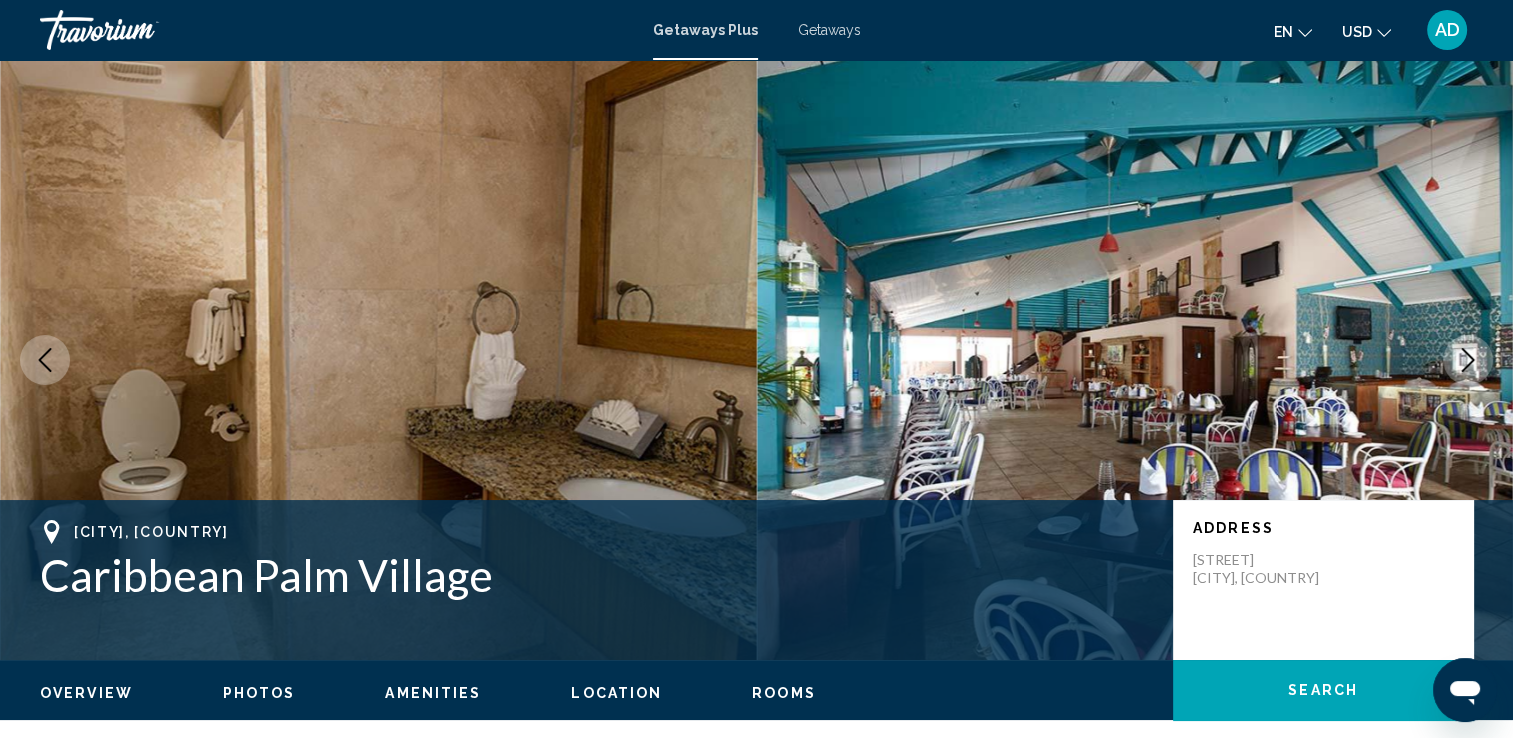 click 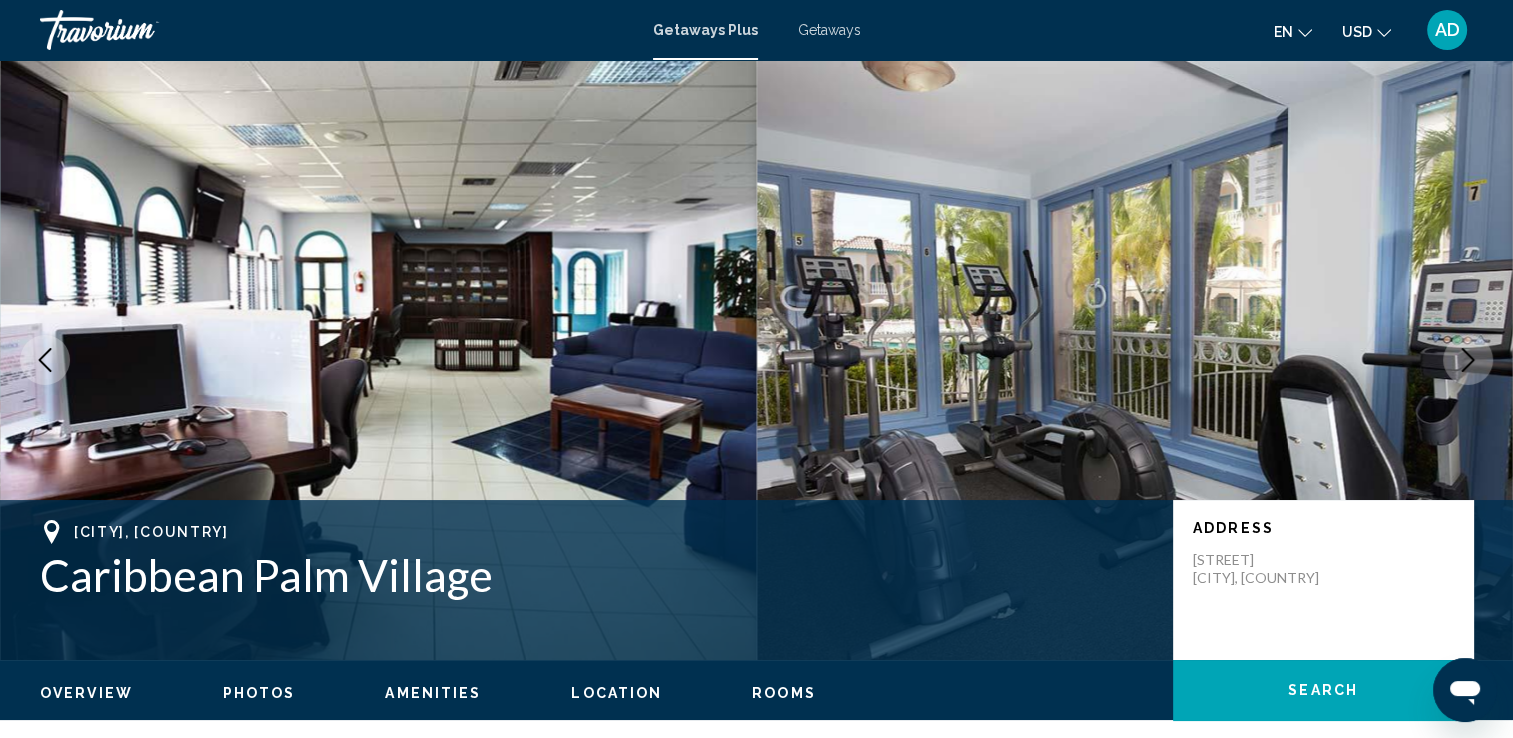 click at bounding box center [1468, 360] 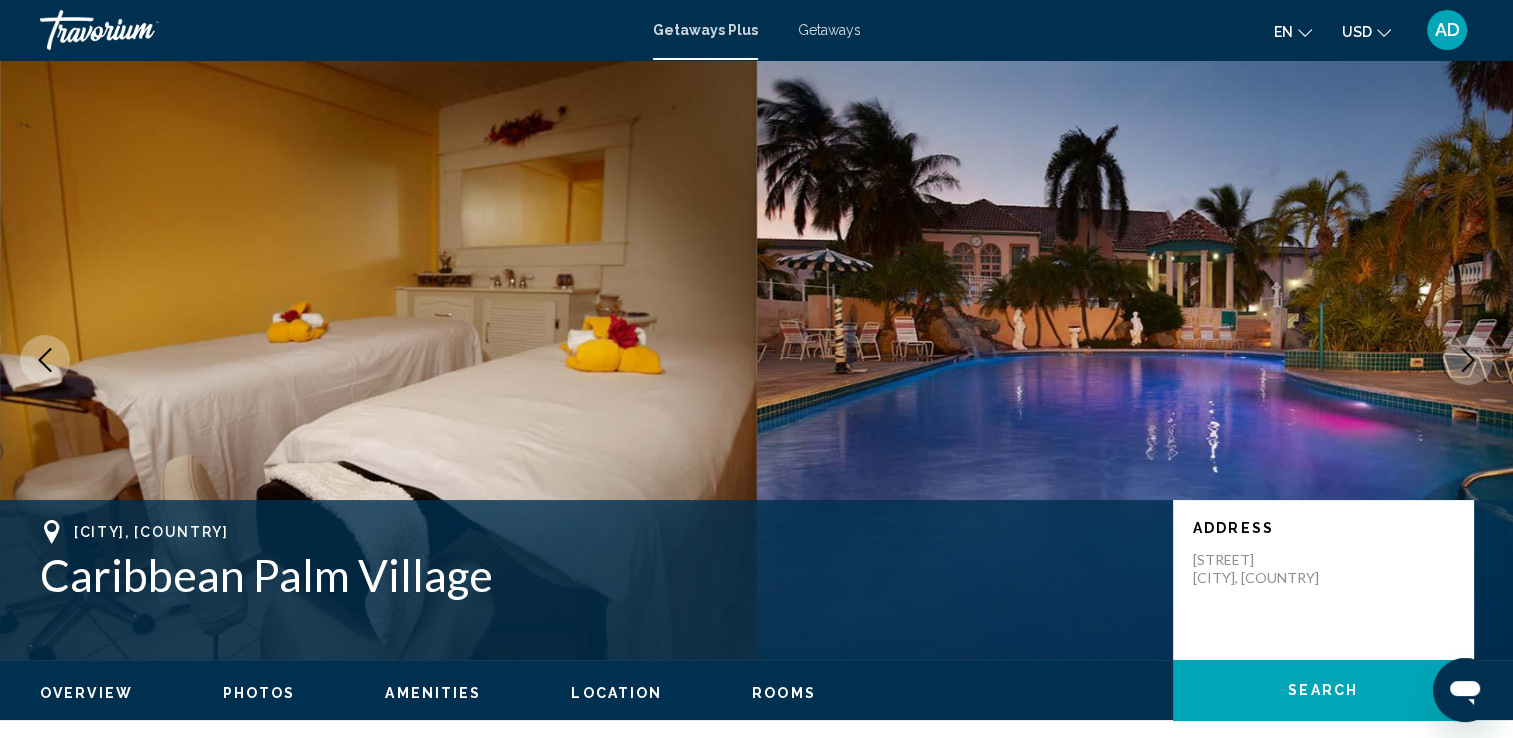 click at bounding box center [1468, 360] 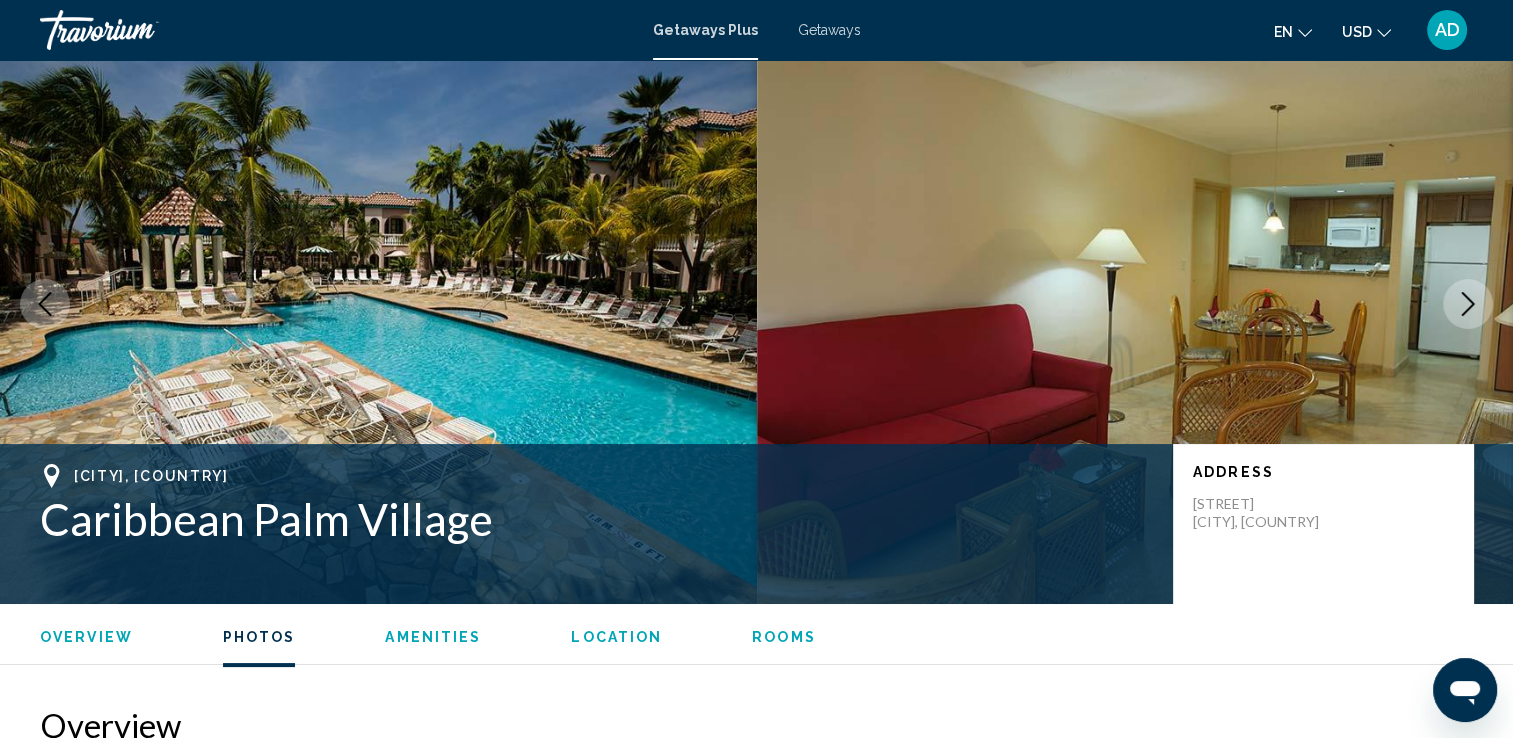 scroll, scrollTop: 0, scrollLeft: 0, axis: both 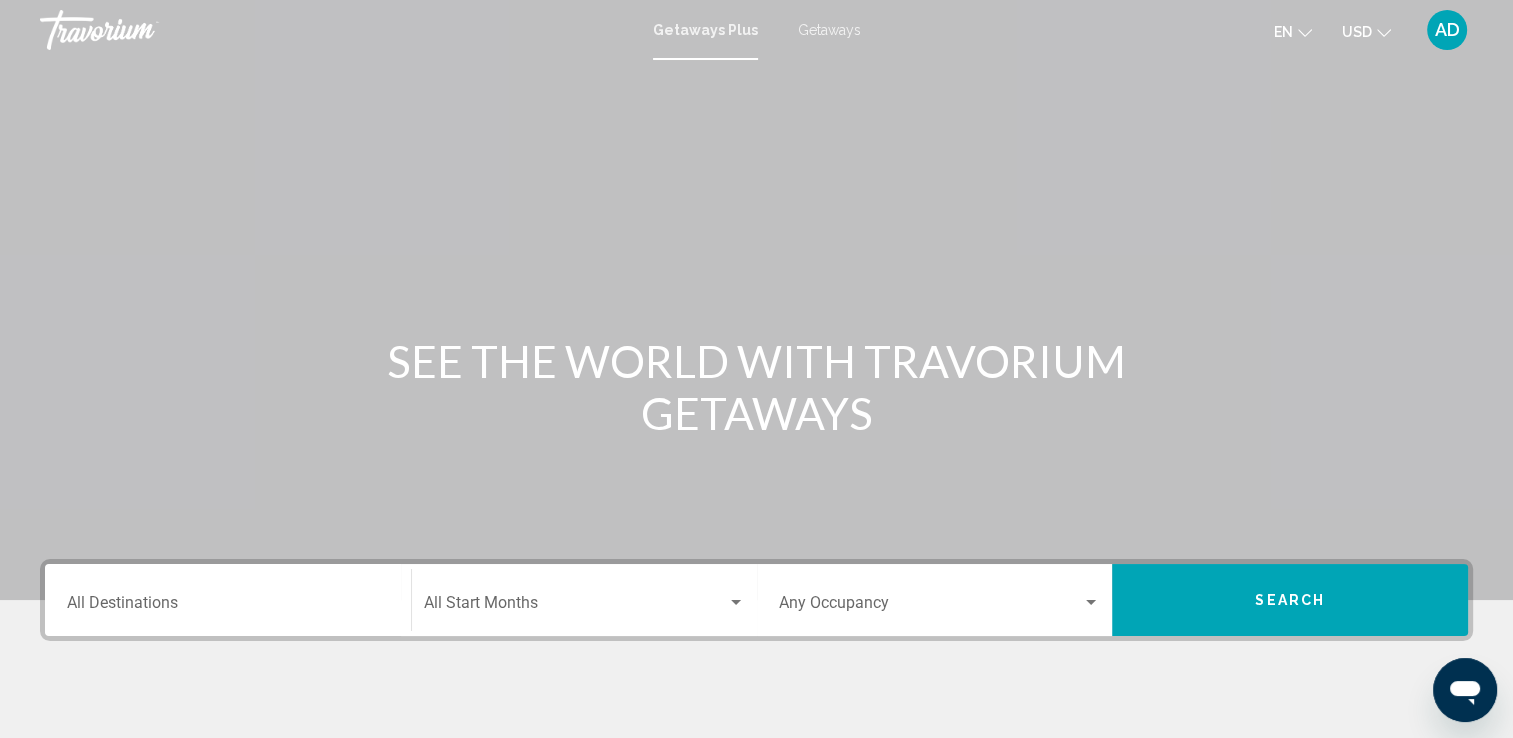 click on "Destination All Destinations" at bounding box center (228, 607) 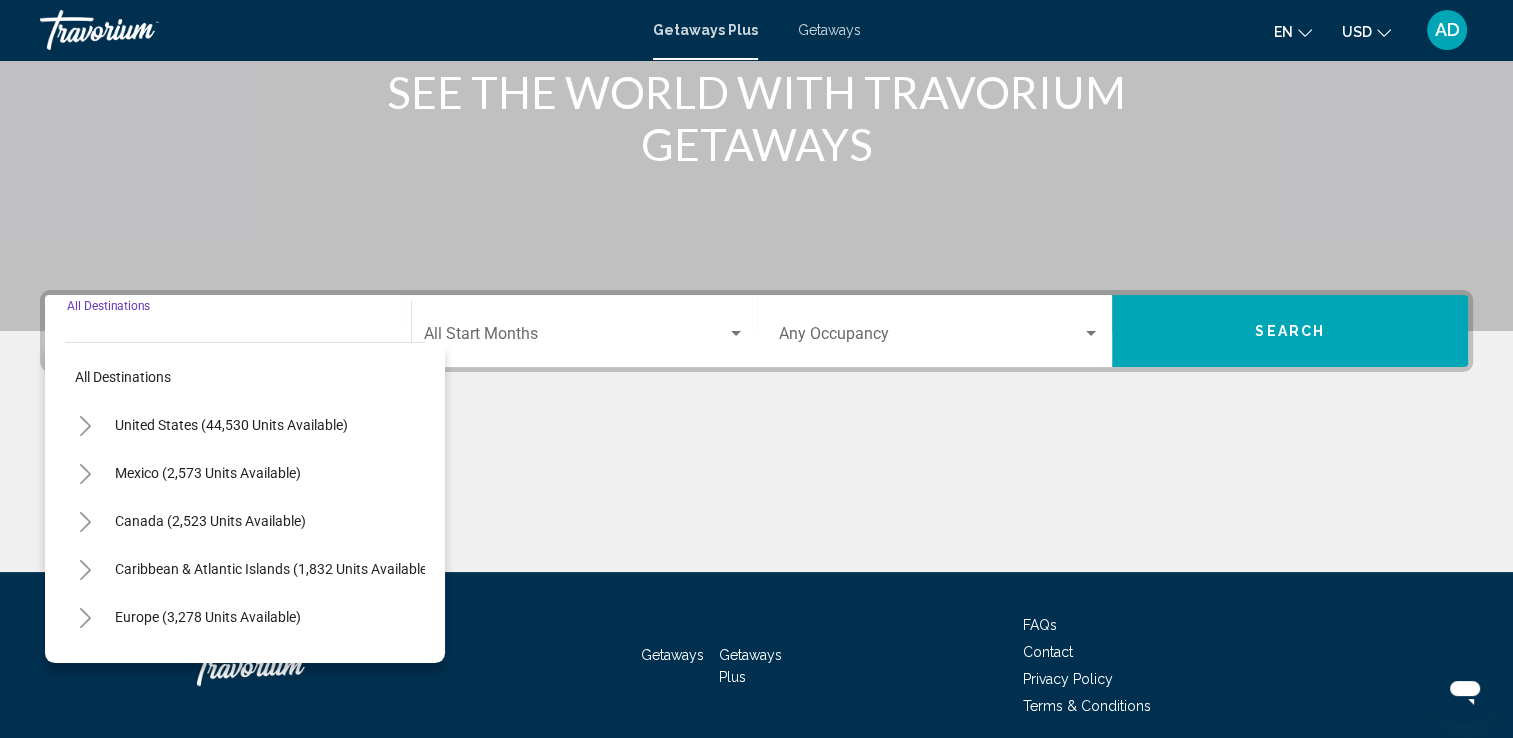 scroll, scrollTop: 347, scrollLeft: 0, axis: vertical 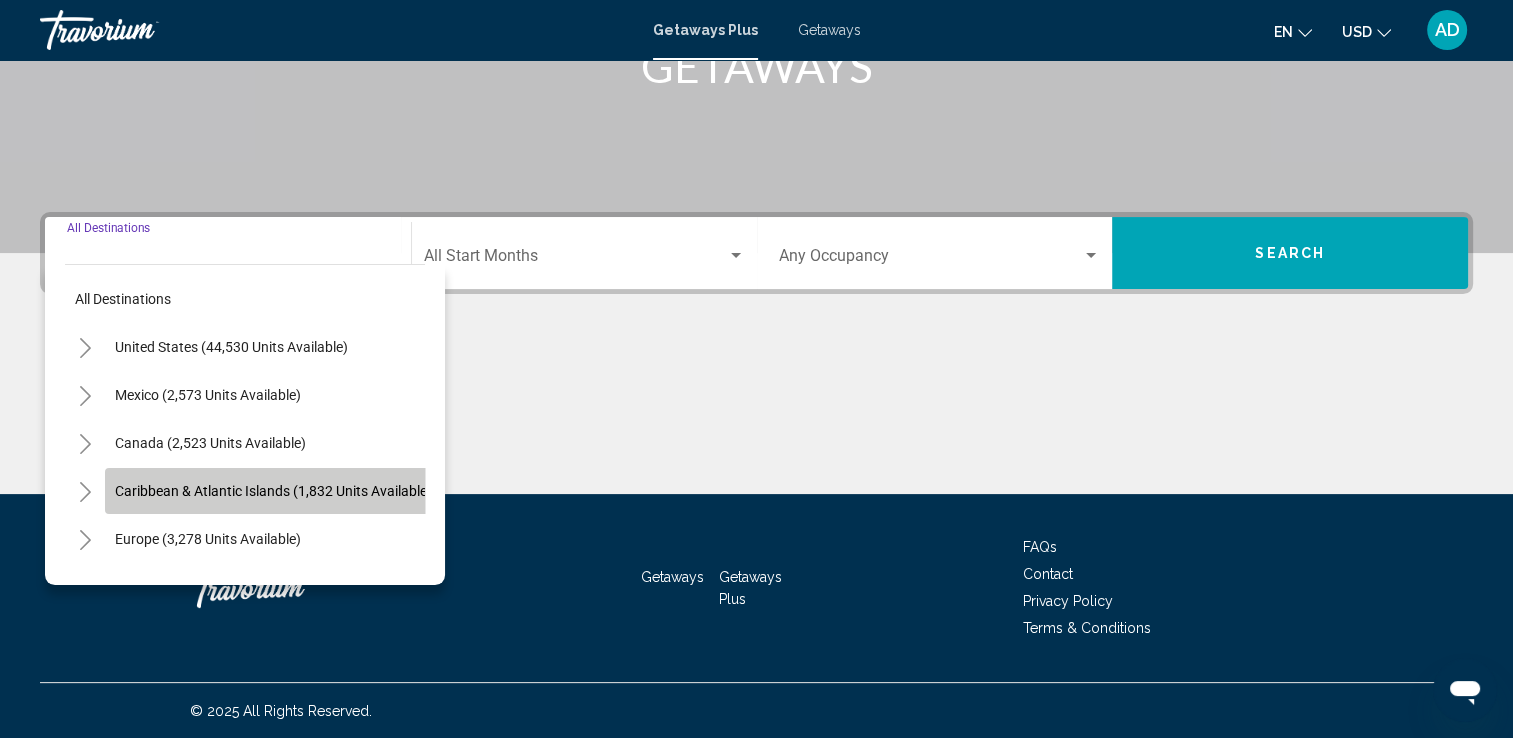 click on "Caribbean & Atlantic Islands (1,832 units available)" at bounding box center (208, 539) 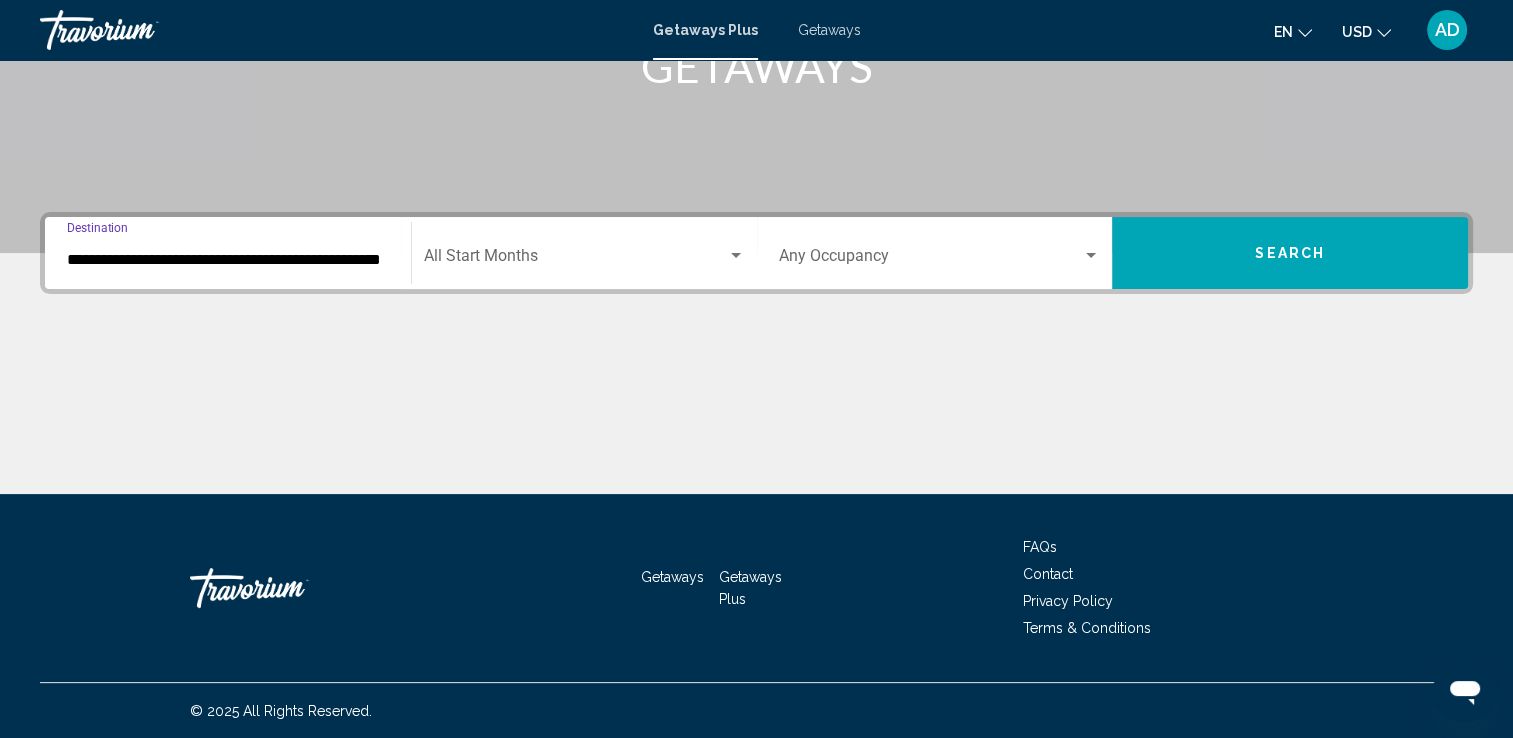 click on "**********" at bounding box center (228, 260) 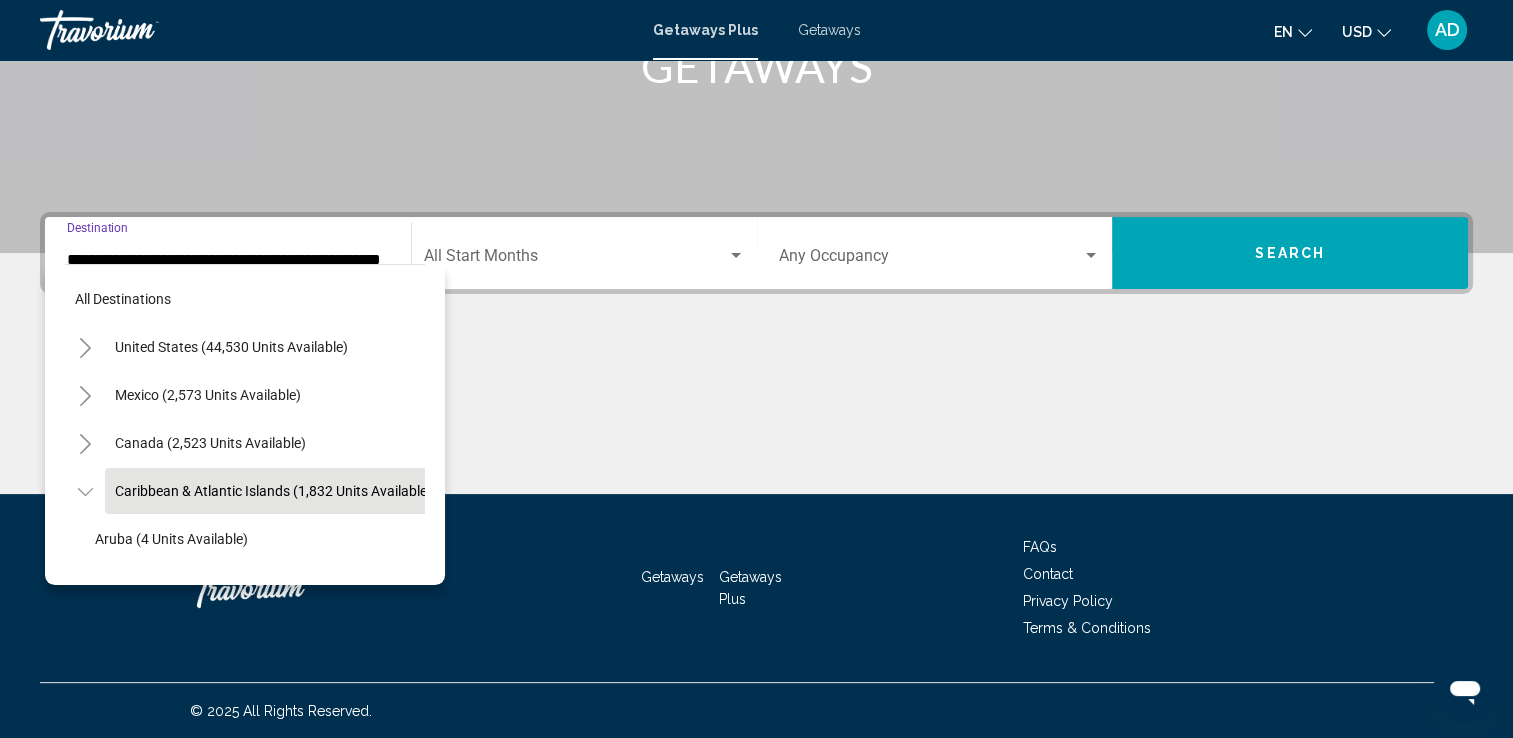 scroll, scrollTop: 78, scrollLeft: 32, axis: both 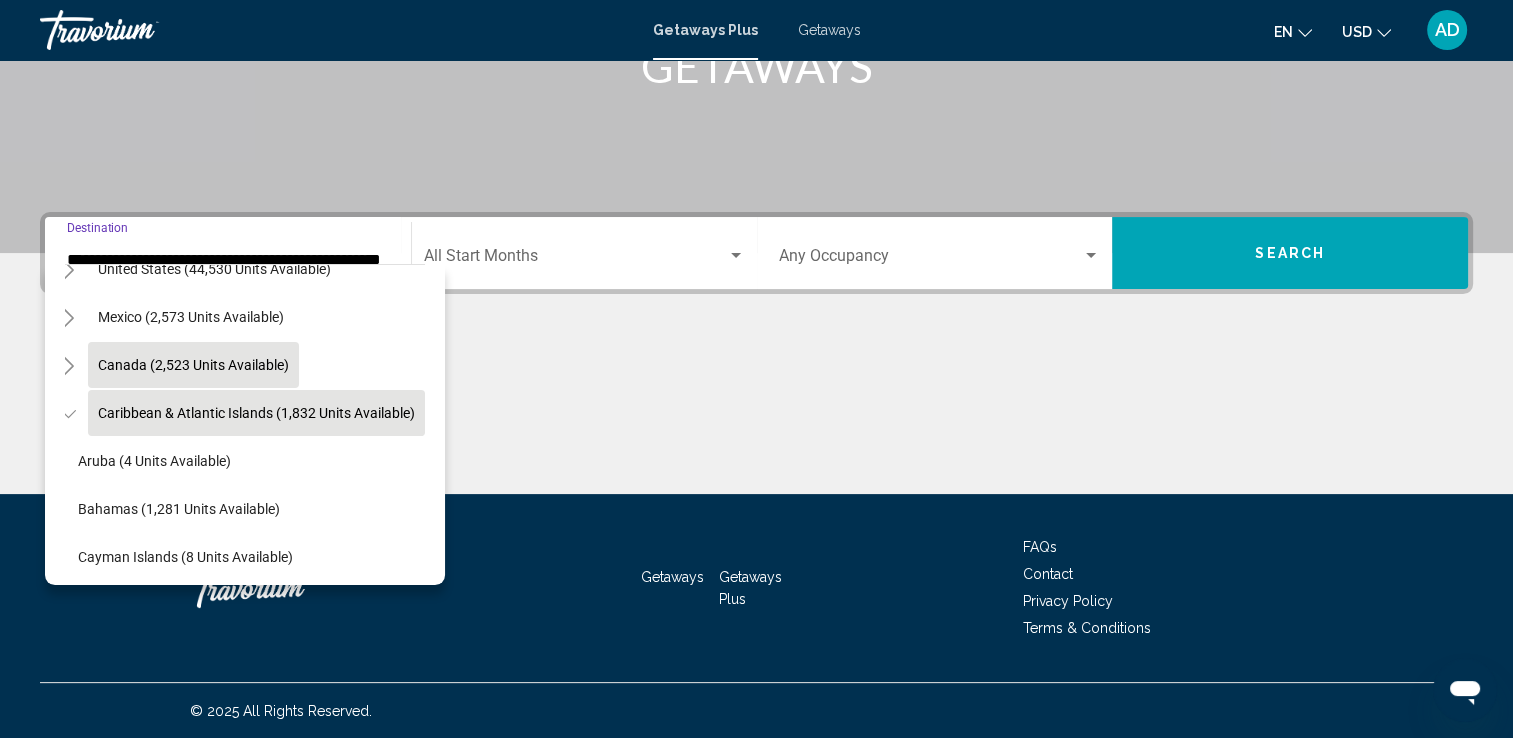 click on "Canada (2,523 units available)" at bounding box center (256, 413) 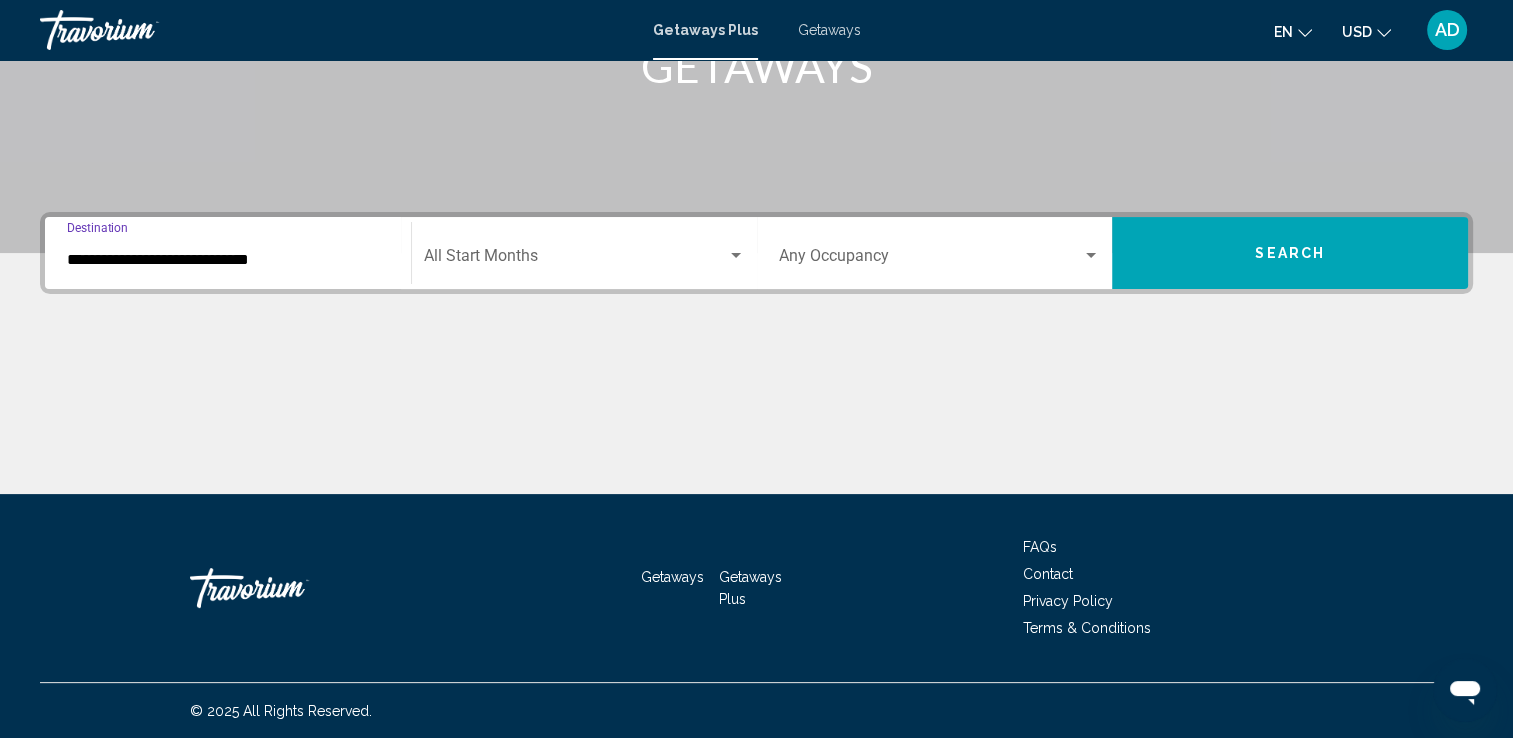 click on "Search" at bounding box center [1290, 253] 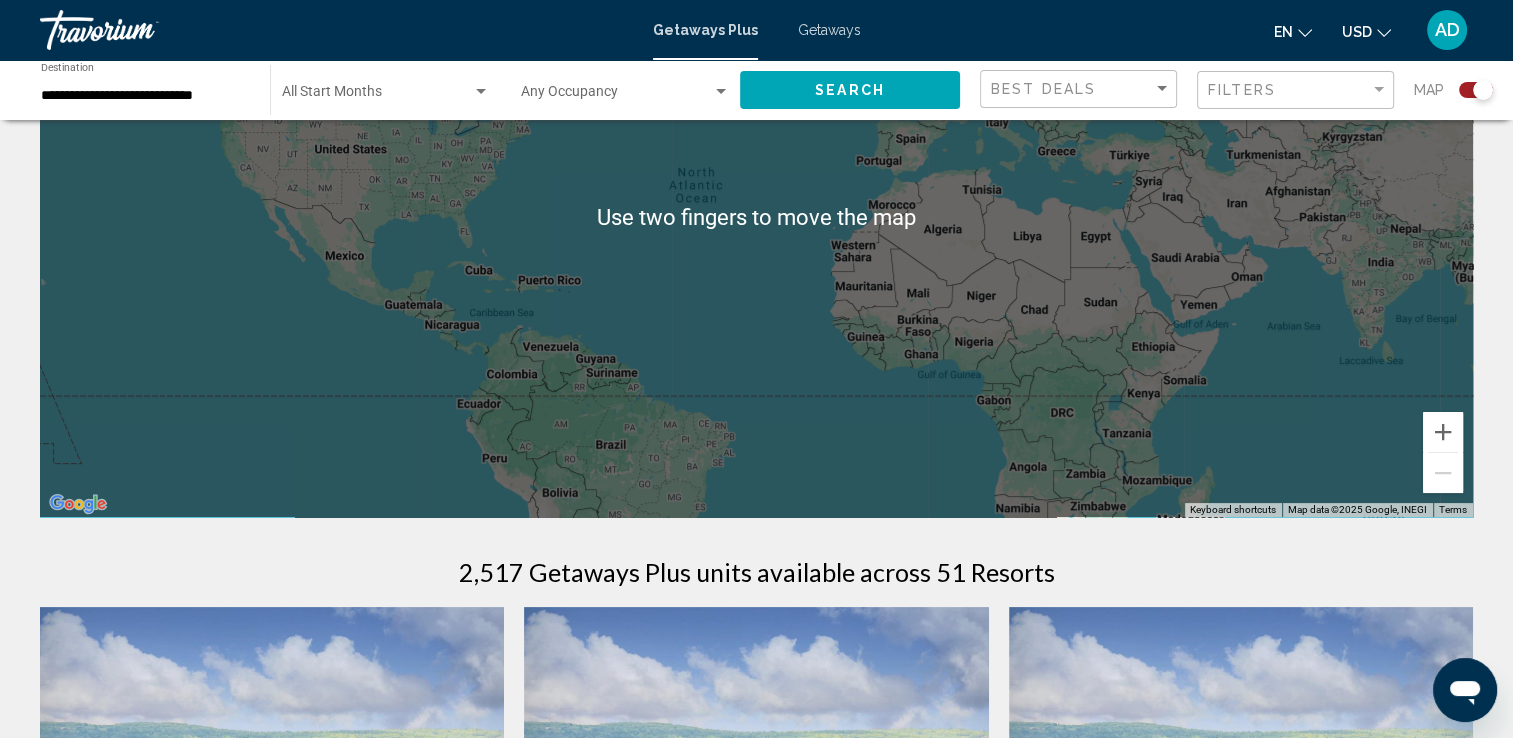 scroll, scrollTop: 0, scrollLeft: 0, axis: both 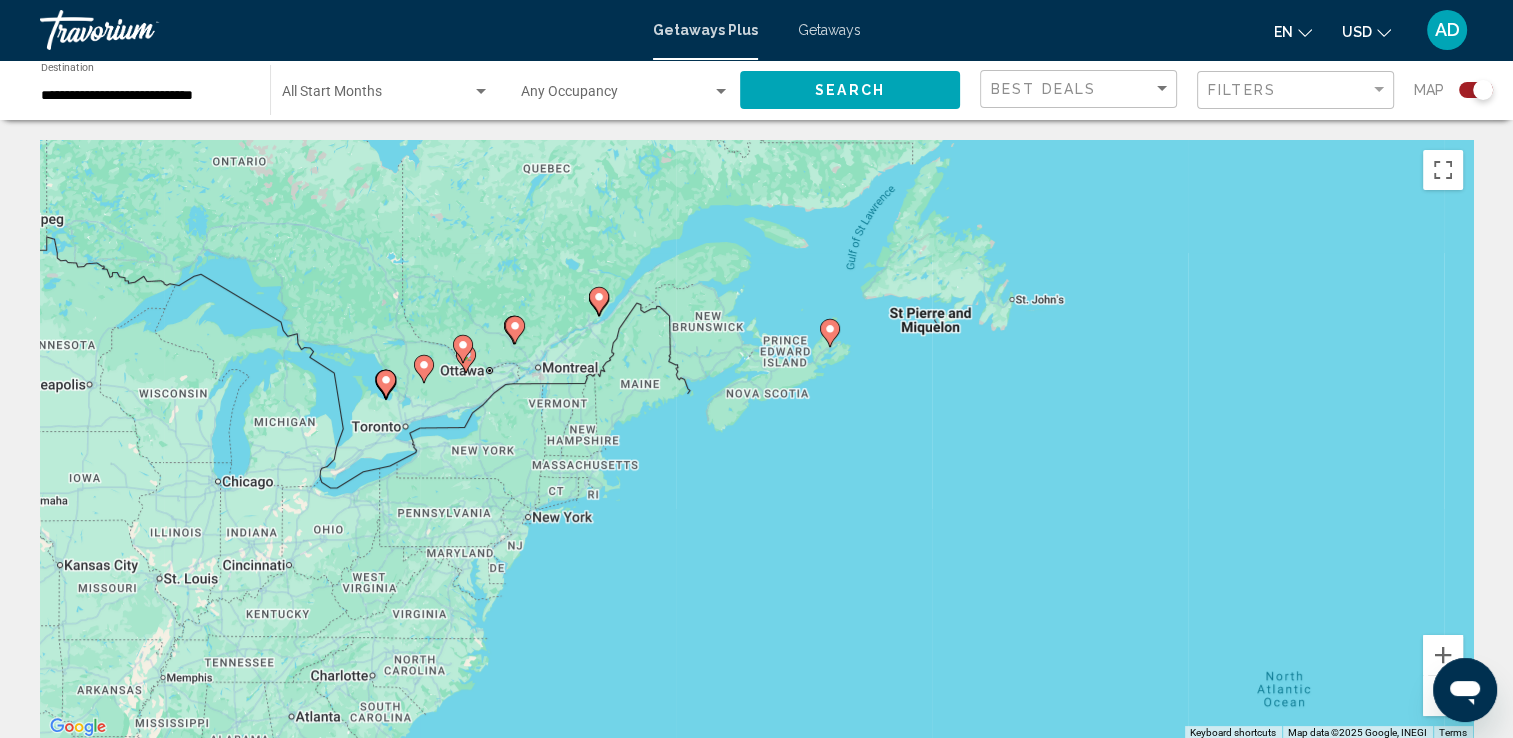 click on "To activate drag with keyboard, press Alt + Enter. Once in keyboard drag state, use the arrow keys to move the marker. To complete the drag, press the Enter key. To cancel, press Escape." at bounding box center (756, 440) 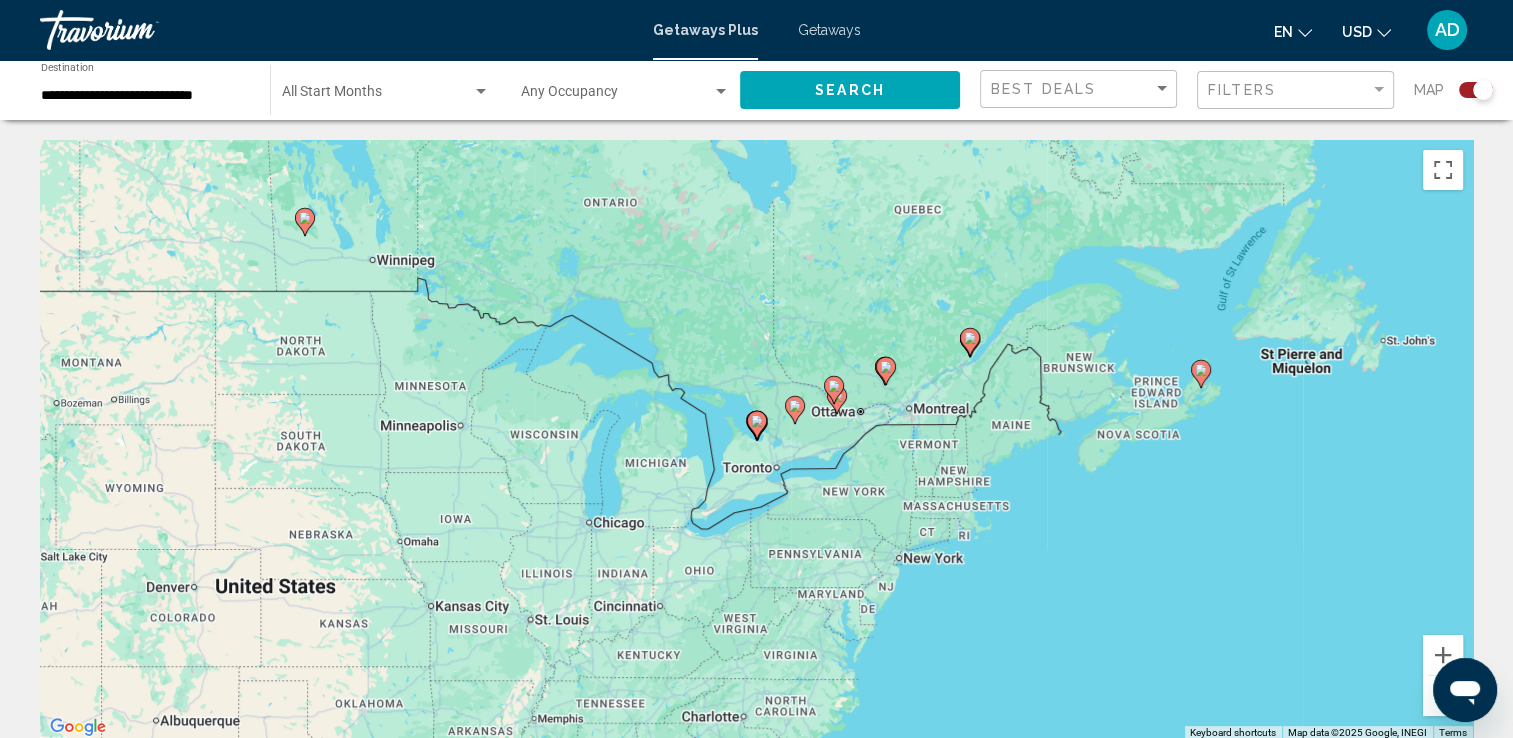 click 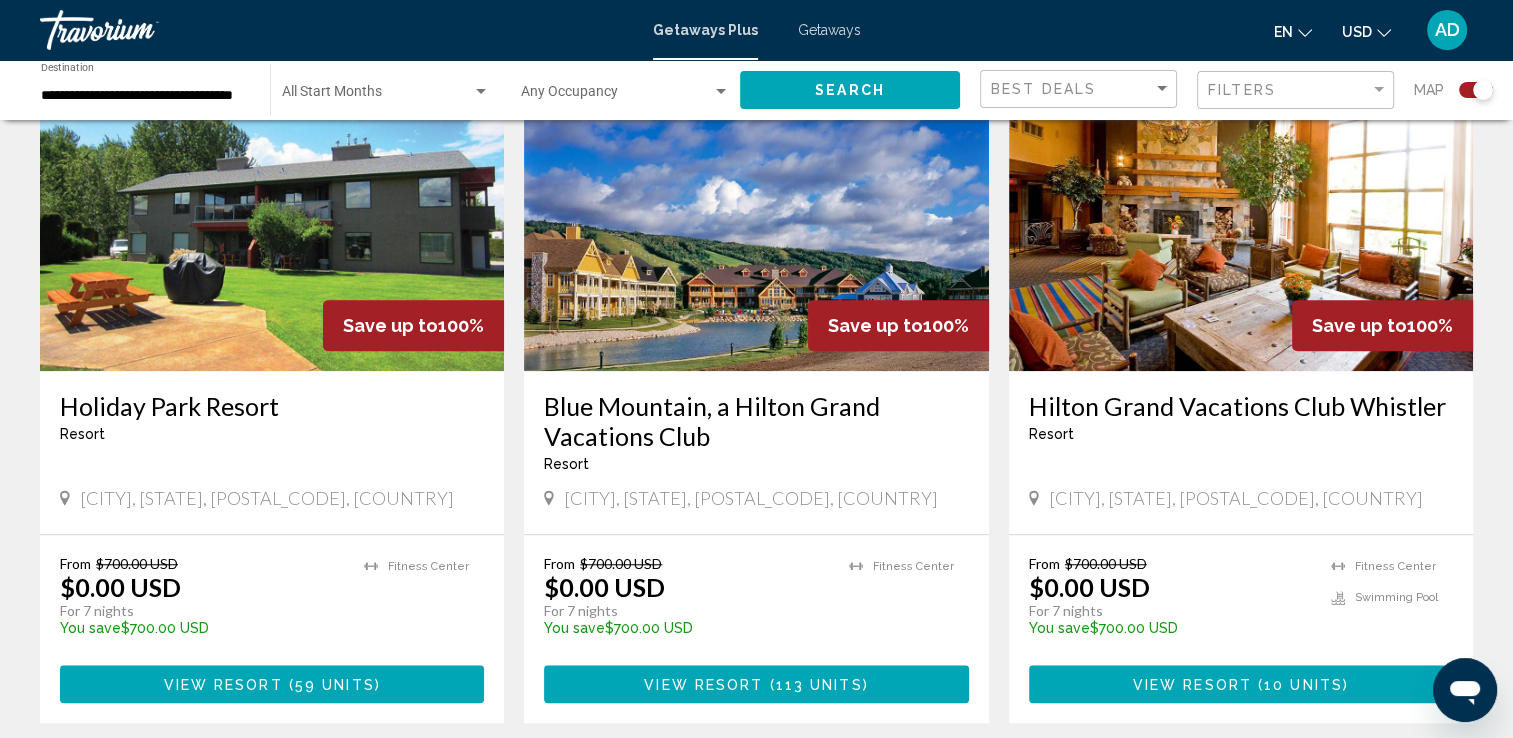 scroll, scrollTop: 1492, scrollLeft: 0, axis: vertical 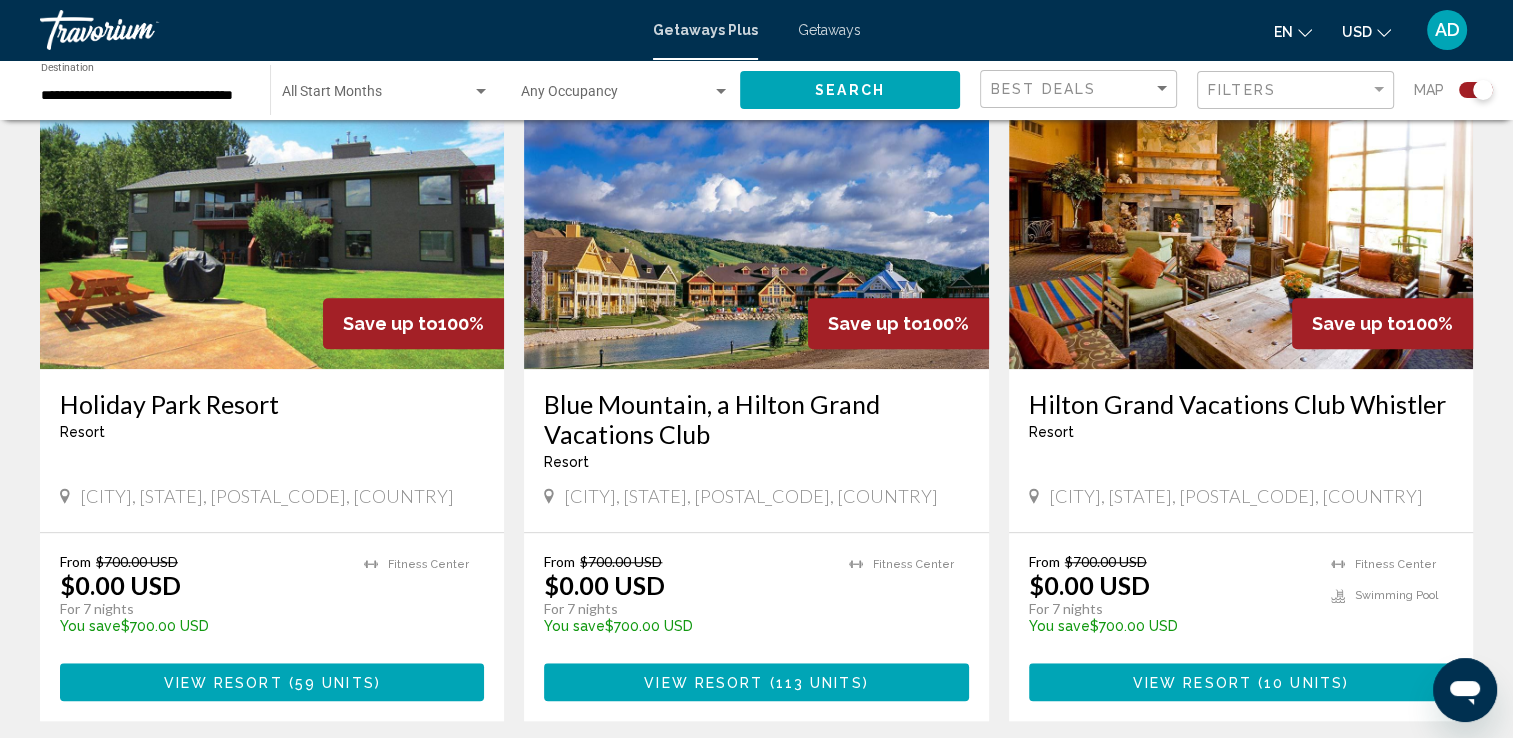 click at bounding box center [756, 209] 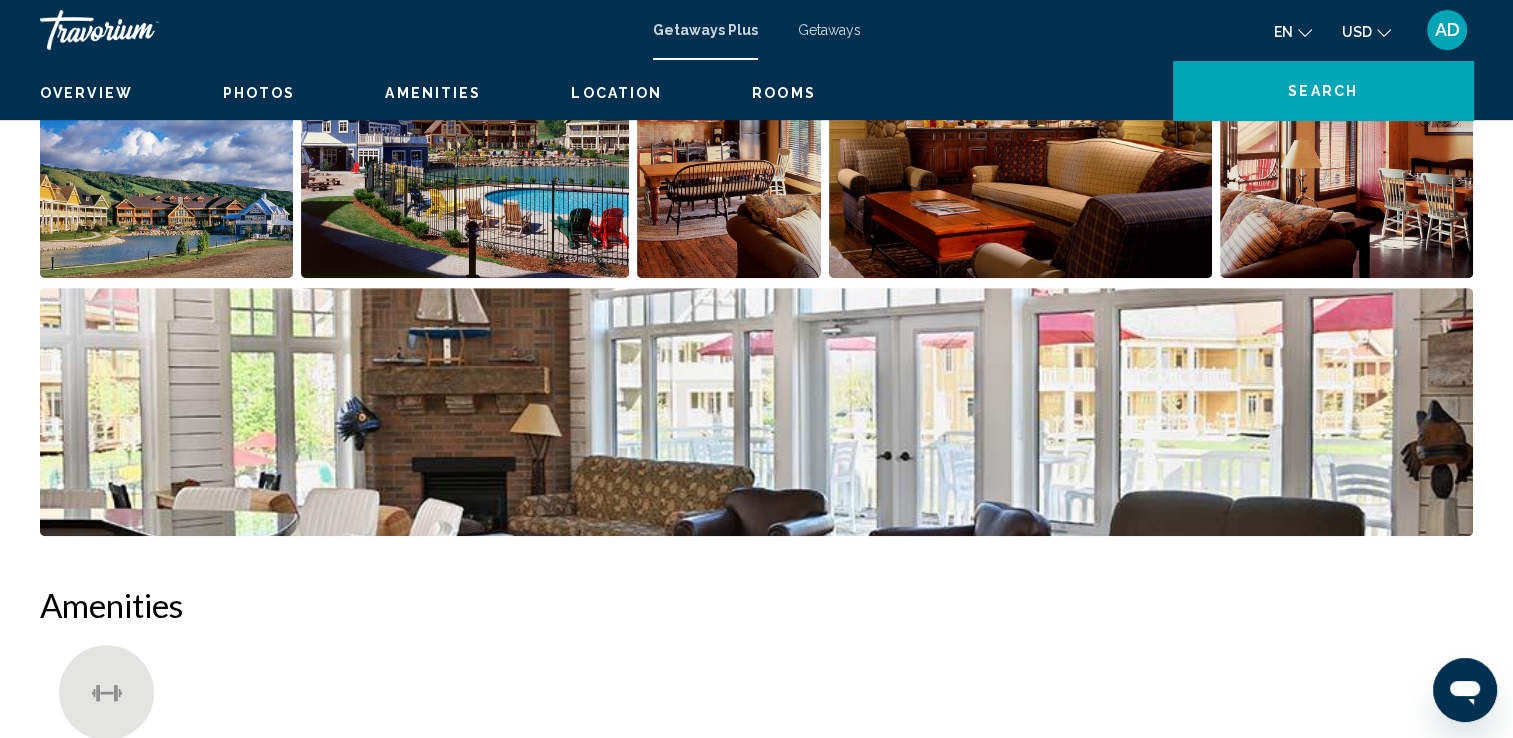 scroll, scrollTop: 548, scrollLeft: 0, axis: vertical 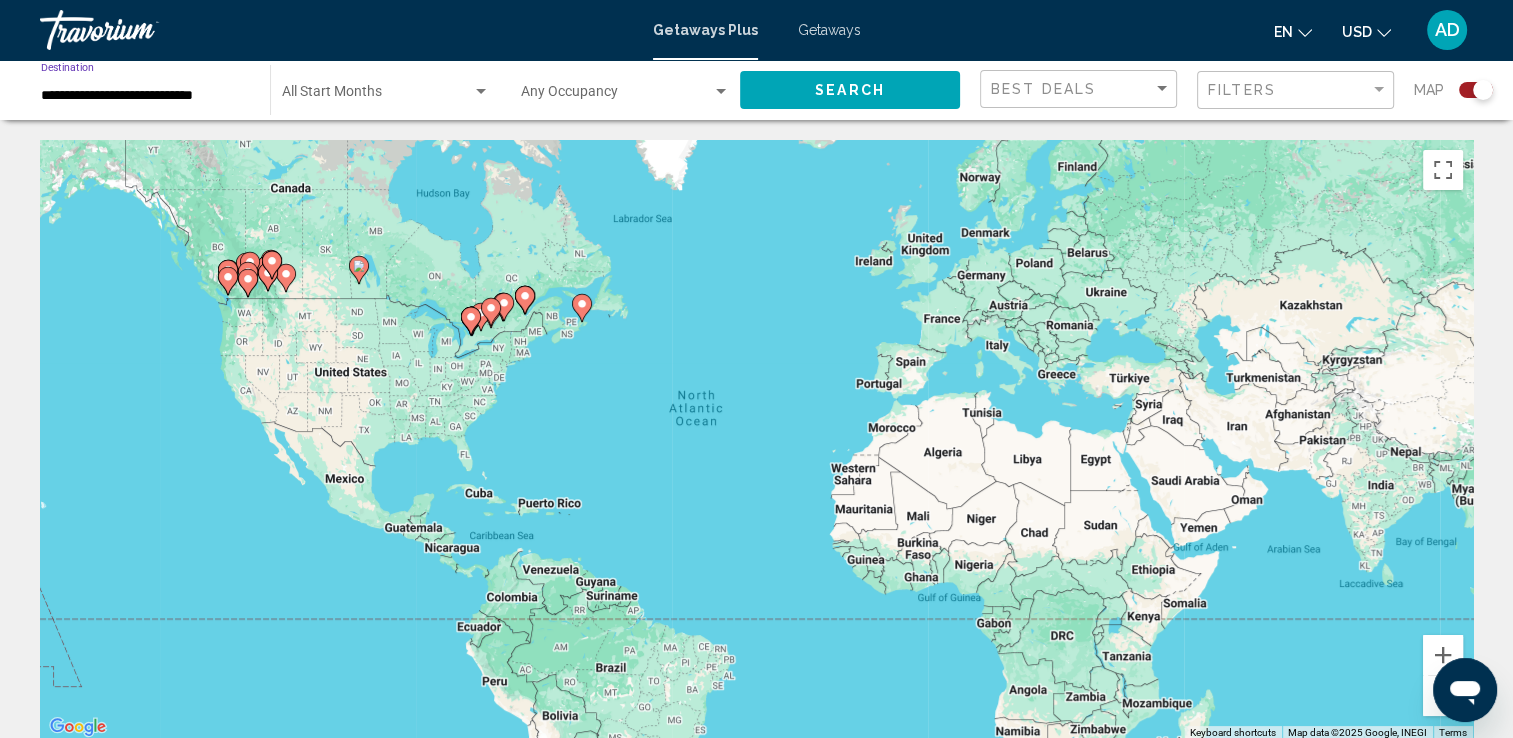 click on "**********" at bounding box center [145, 96] 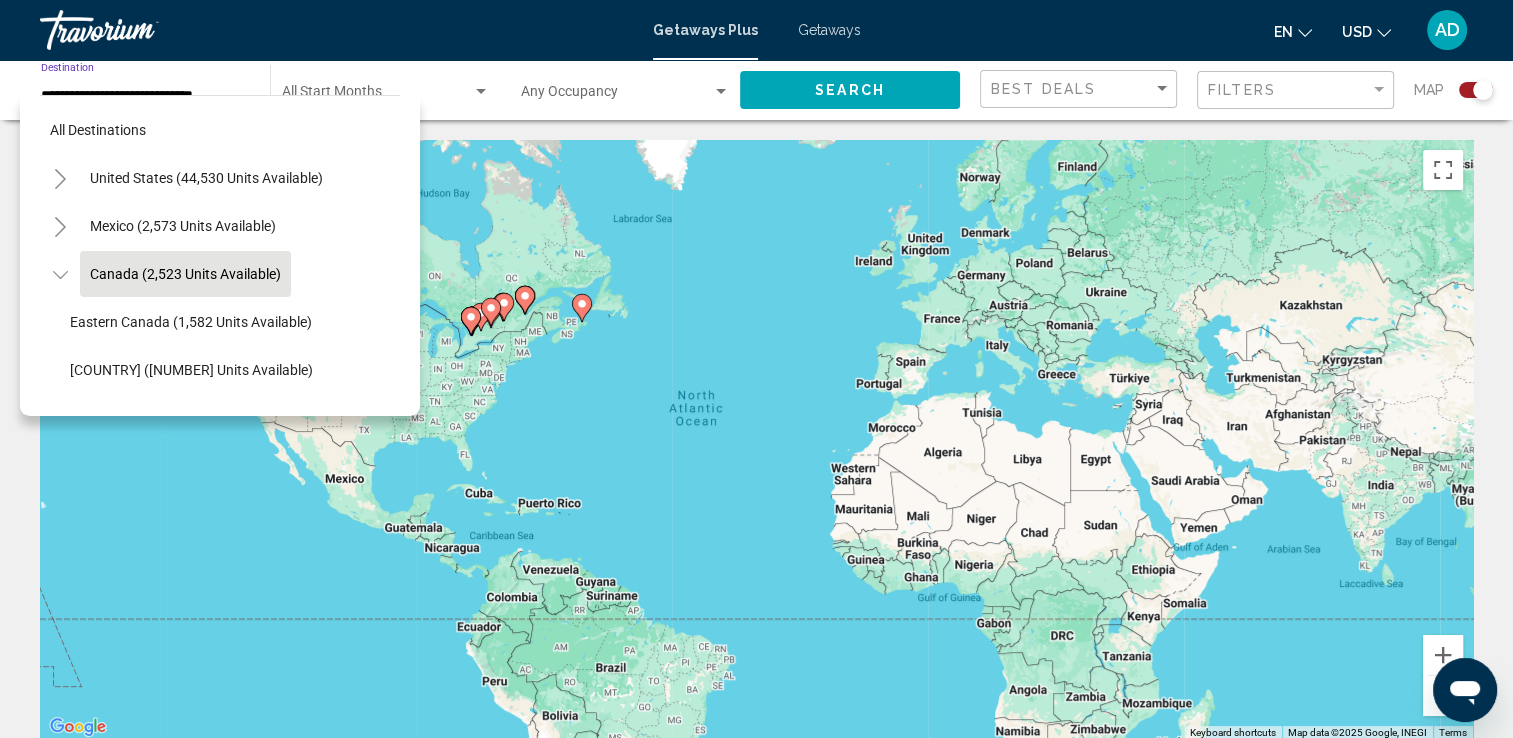 scroll, scrollTop: 2, scrollLeft: 0, axis: vertical 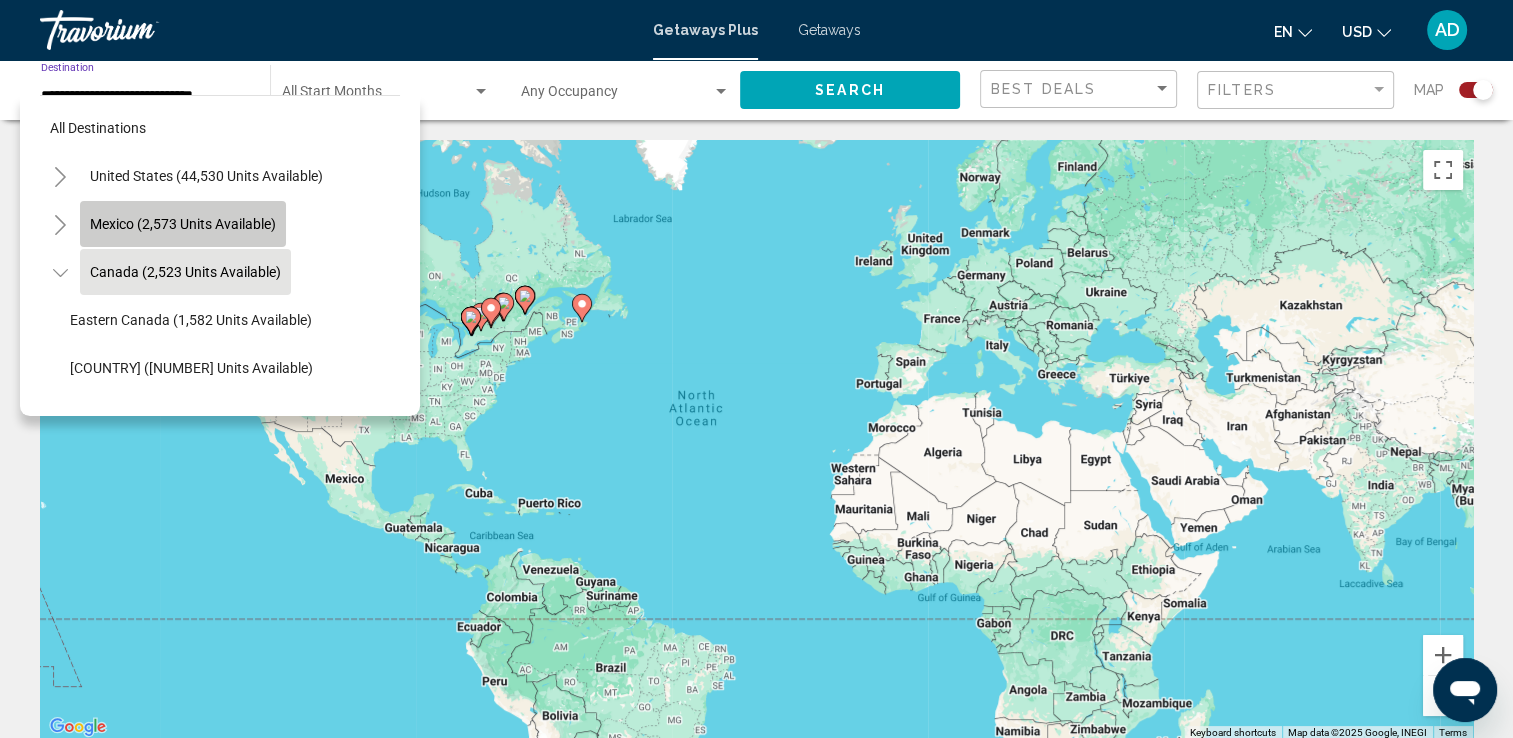 click on "Mexico (2,573 units available)" at bounding box center (185, 272) 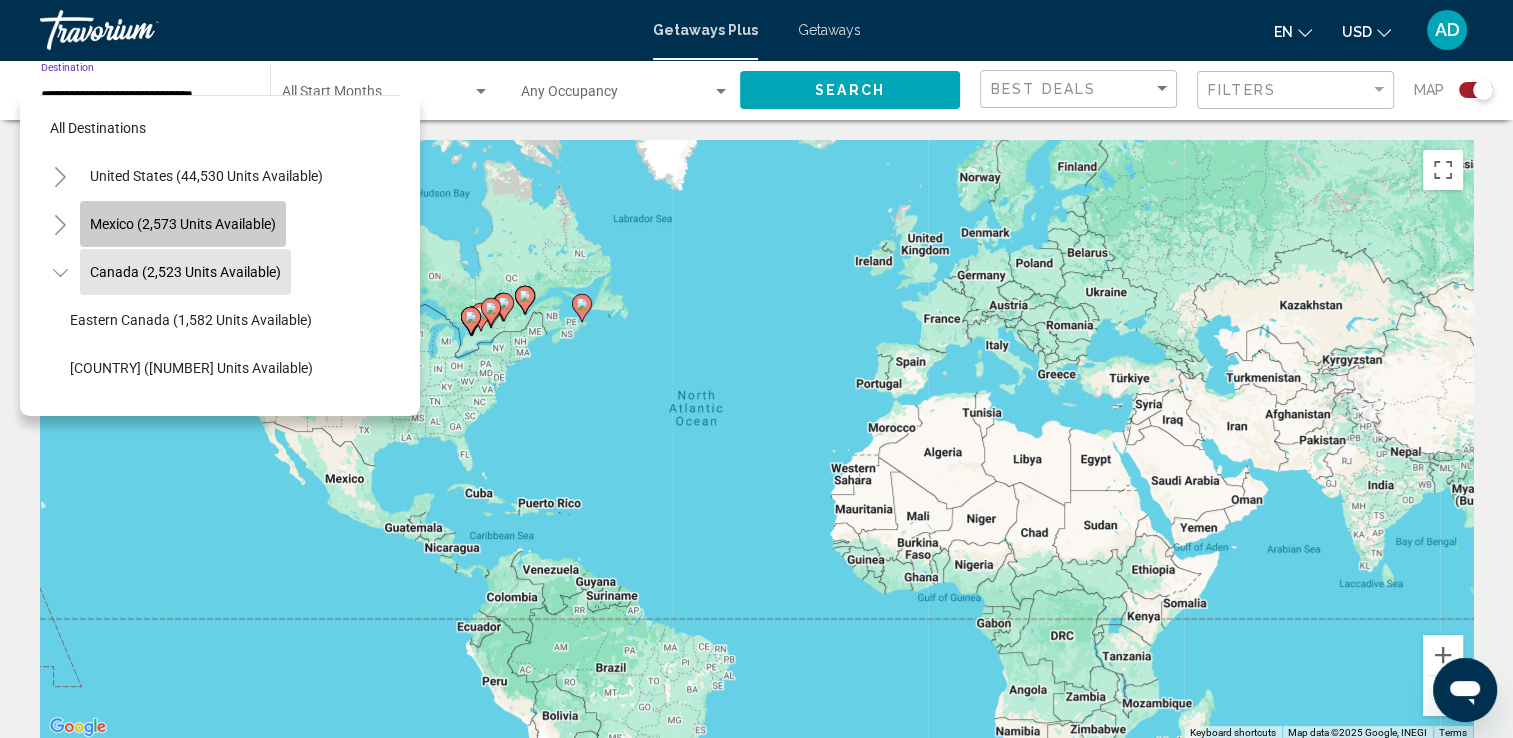type on "**********" 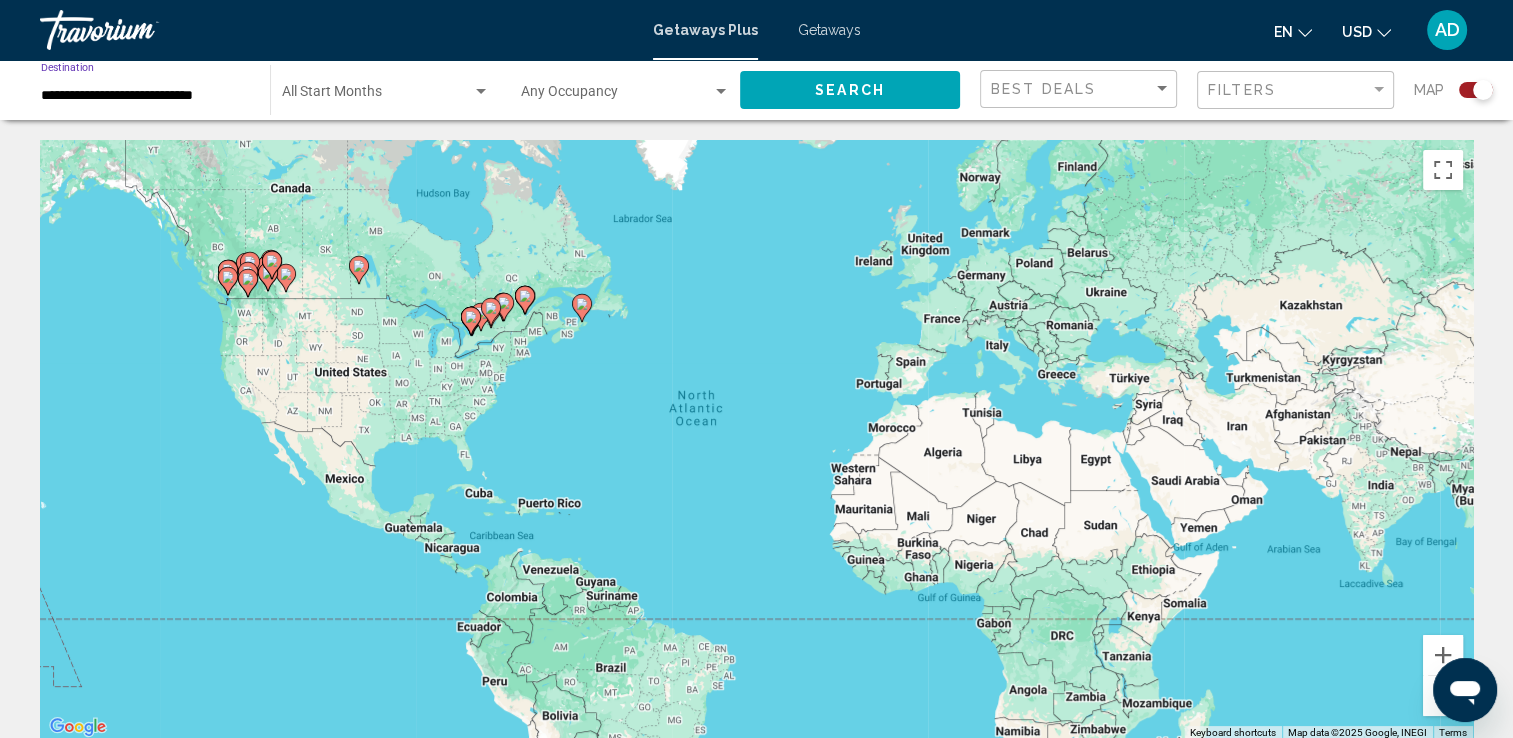 click on "Search" 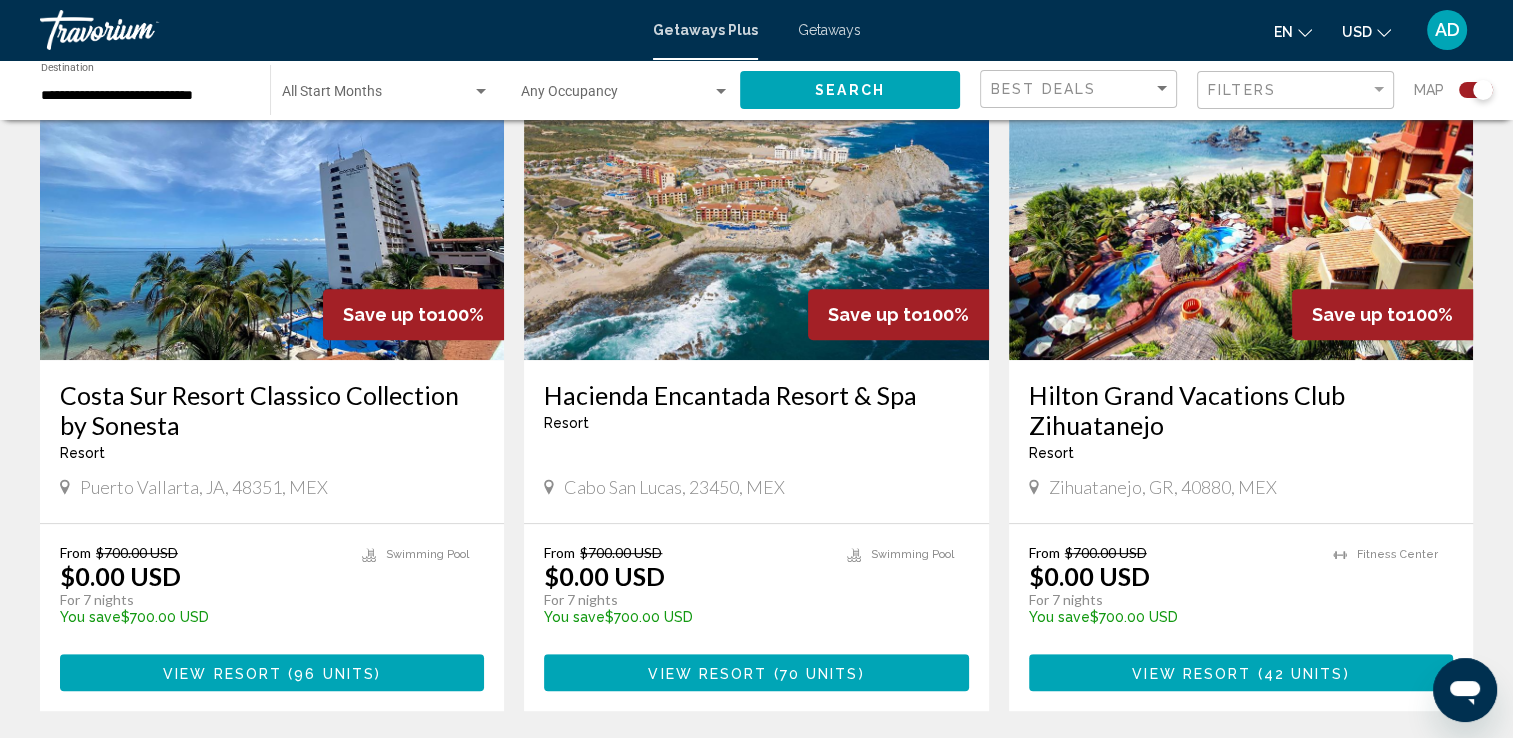 scroll, scrollTop: 764, scrollLeft: 0, axis: vertical 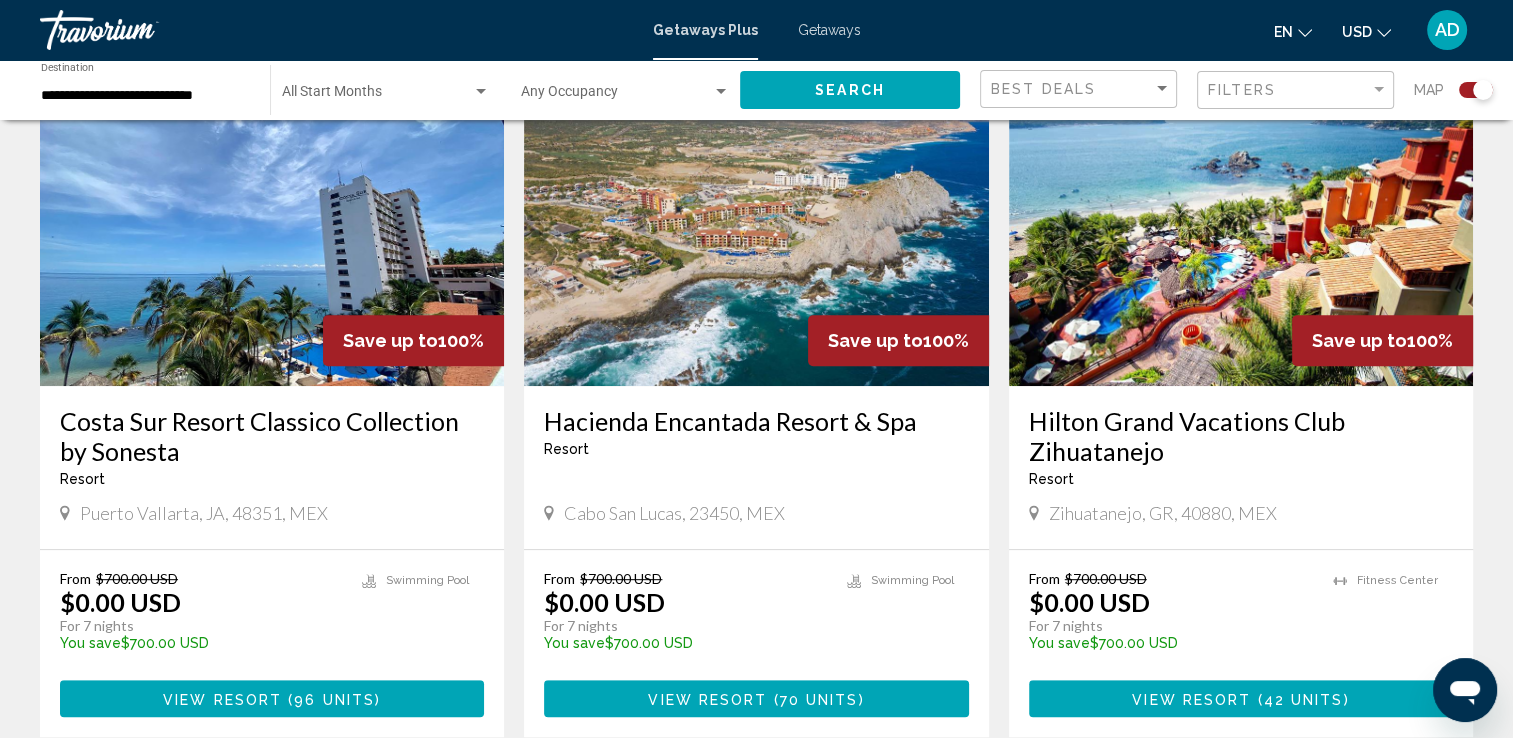 click at bounding box center (1241, 226) 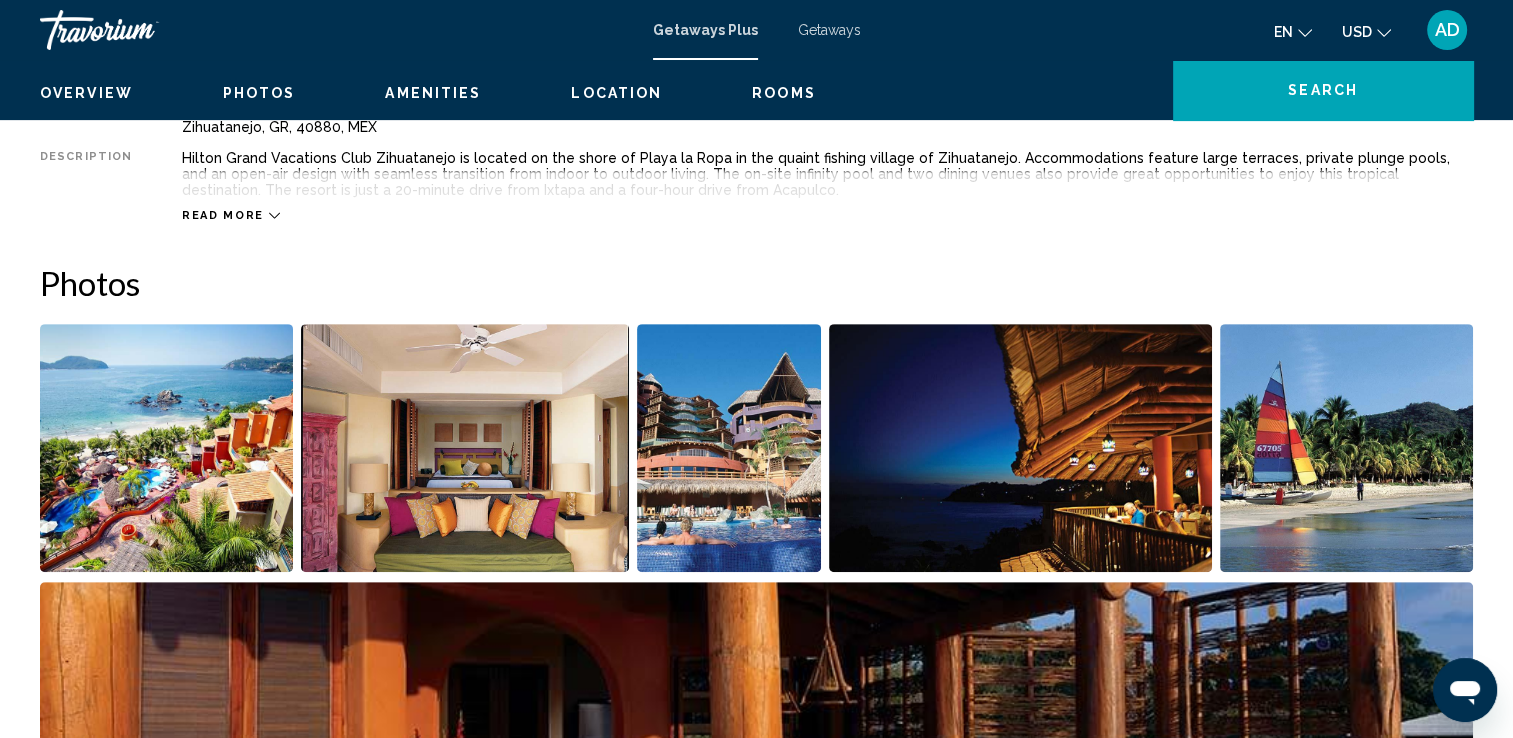 scroll, scrollTop: 0, scrollLeft: 0, axis: both 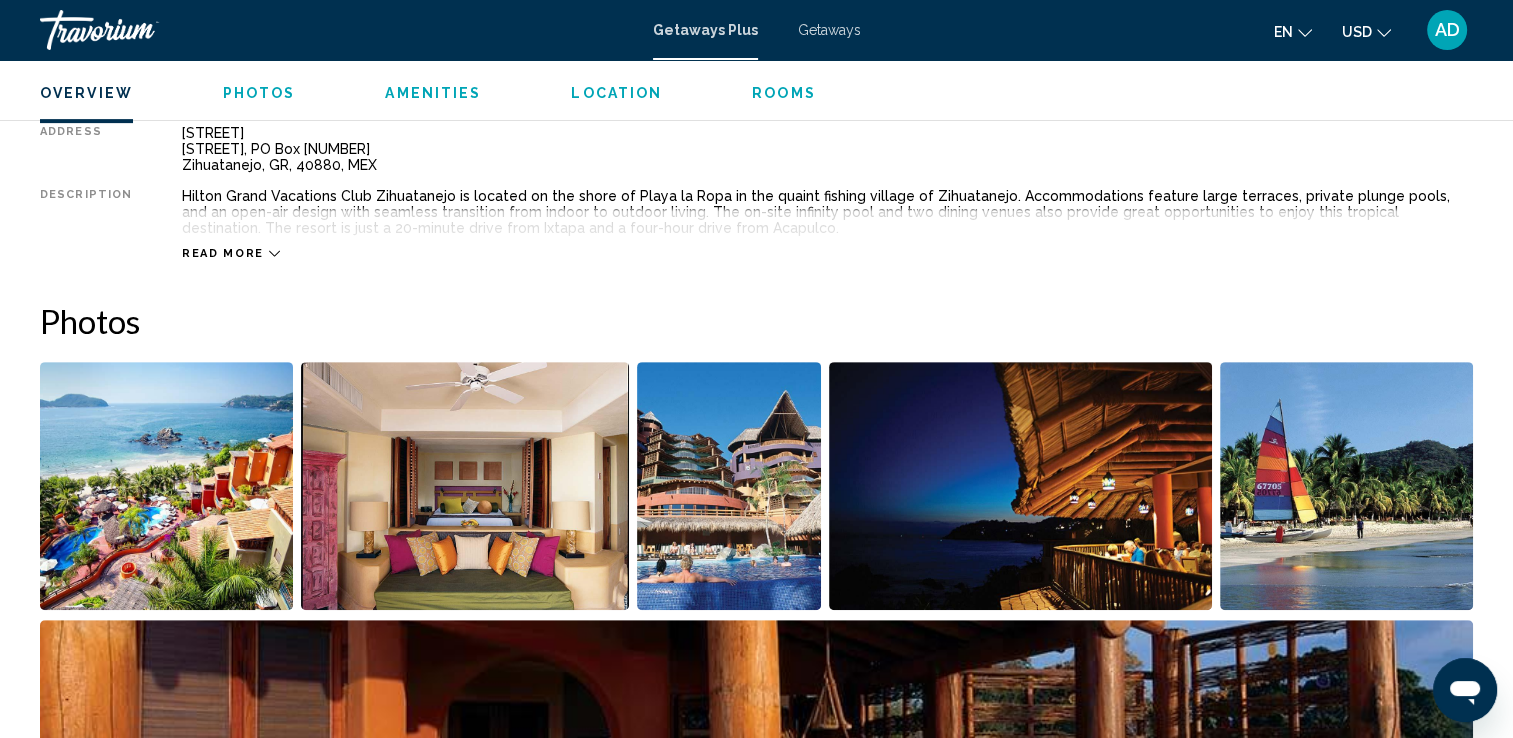 click at bounding box center (166, 486) 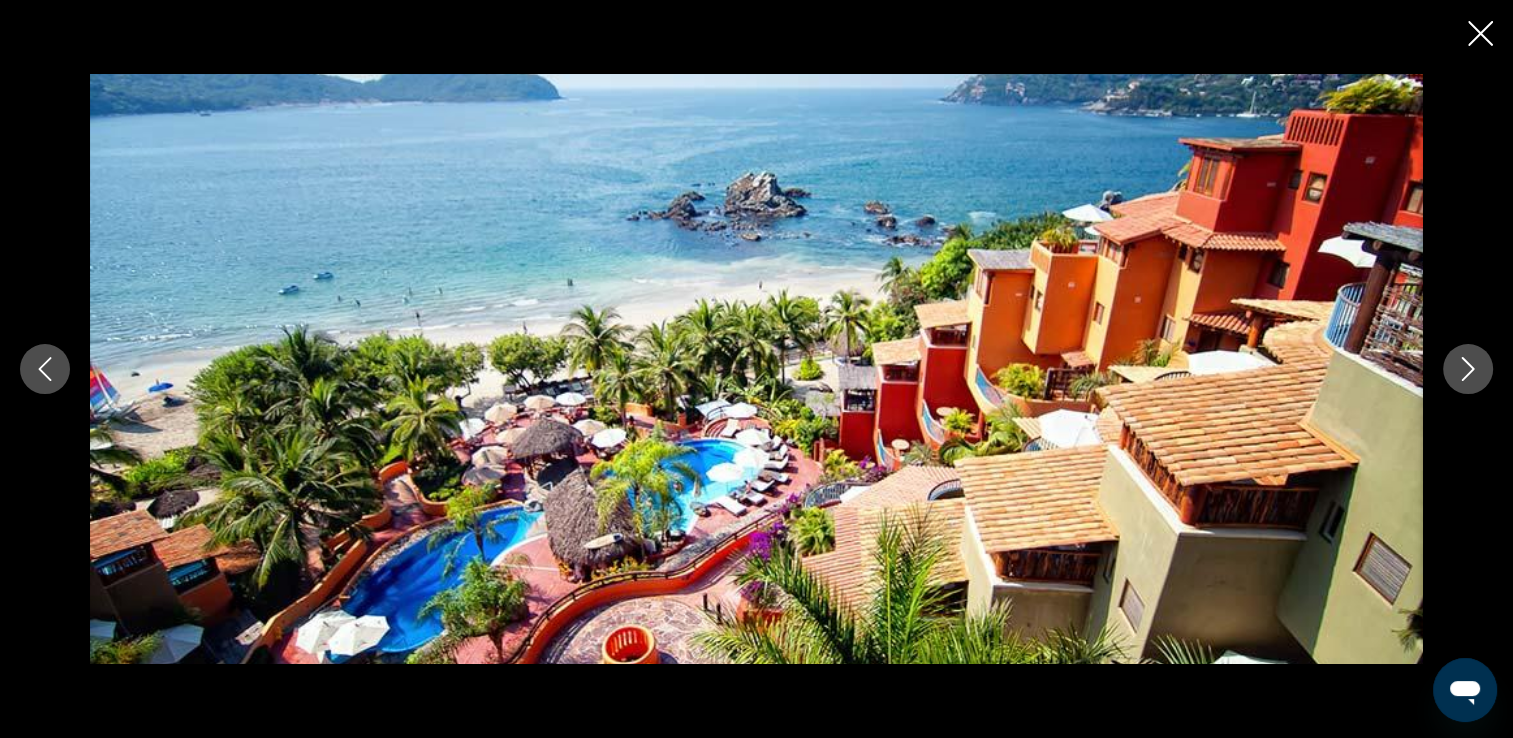 click at bounding box center [1468, 369] 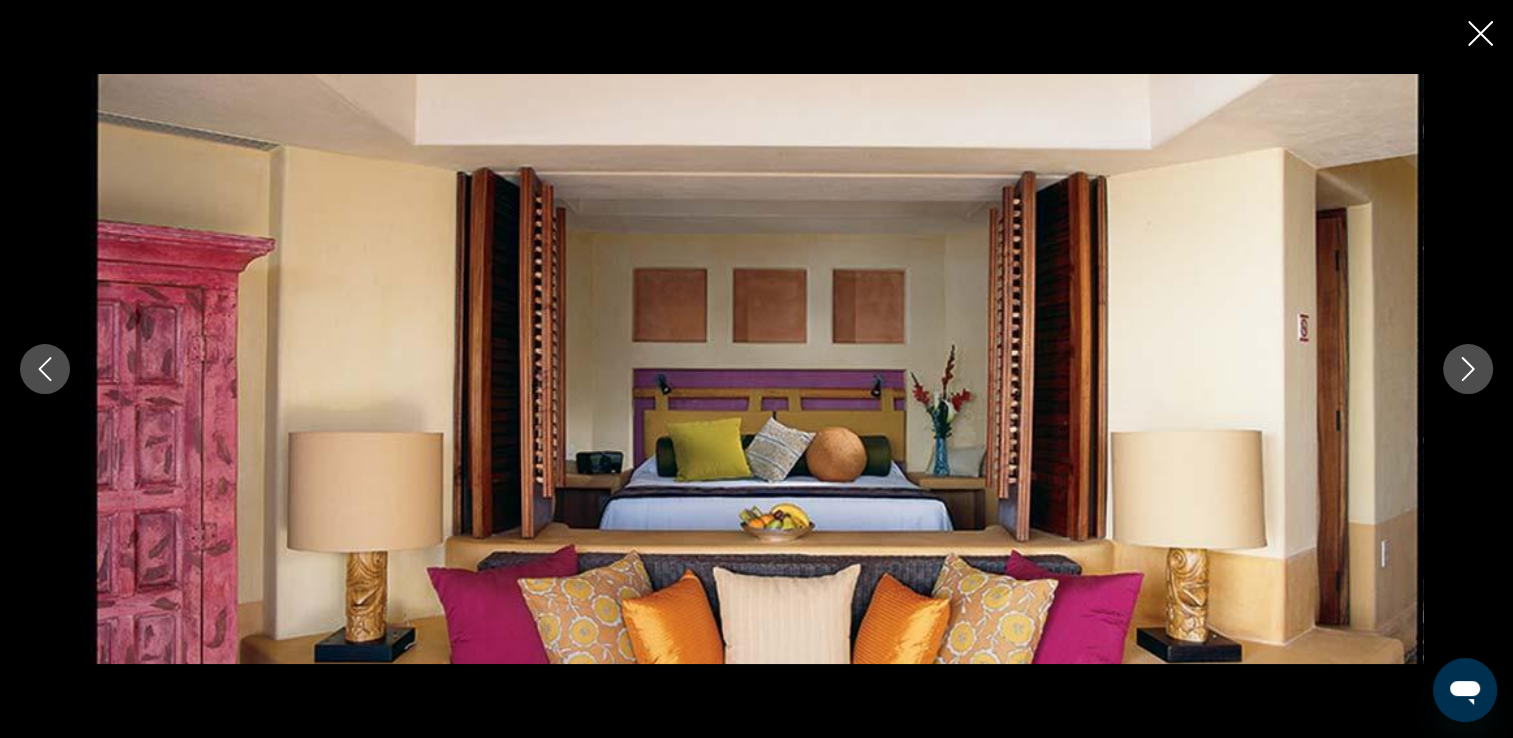 click at bounding box center [1468, 369] 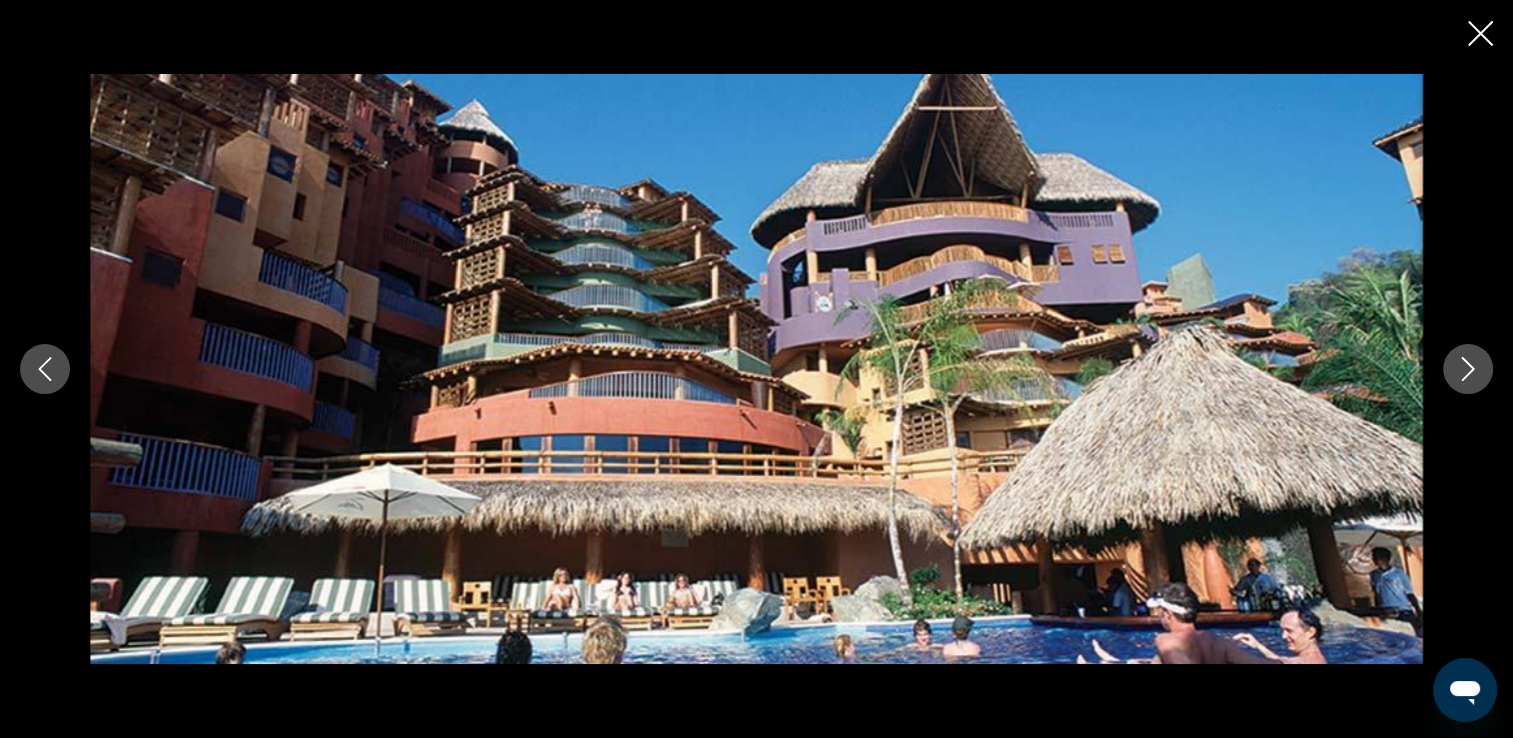 click at bounding box center (1468, 369) 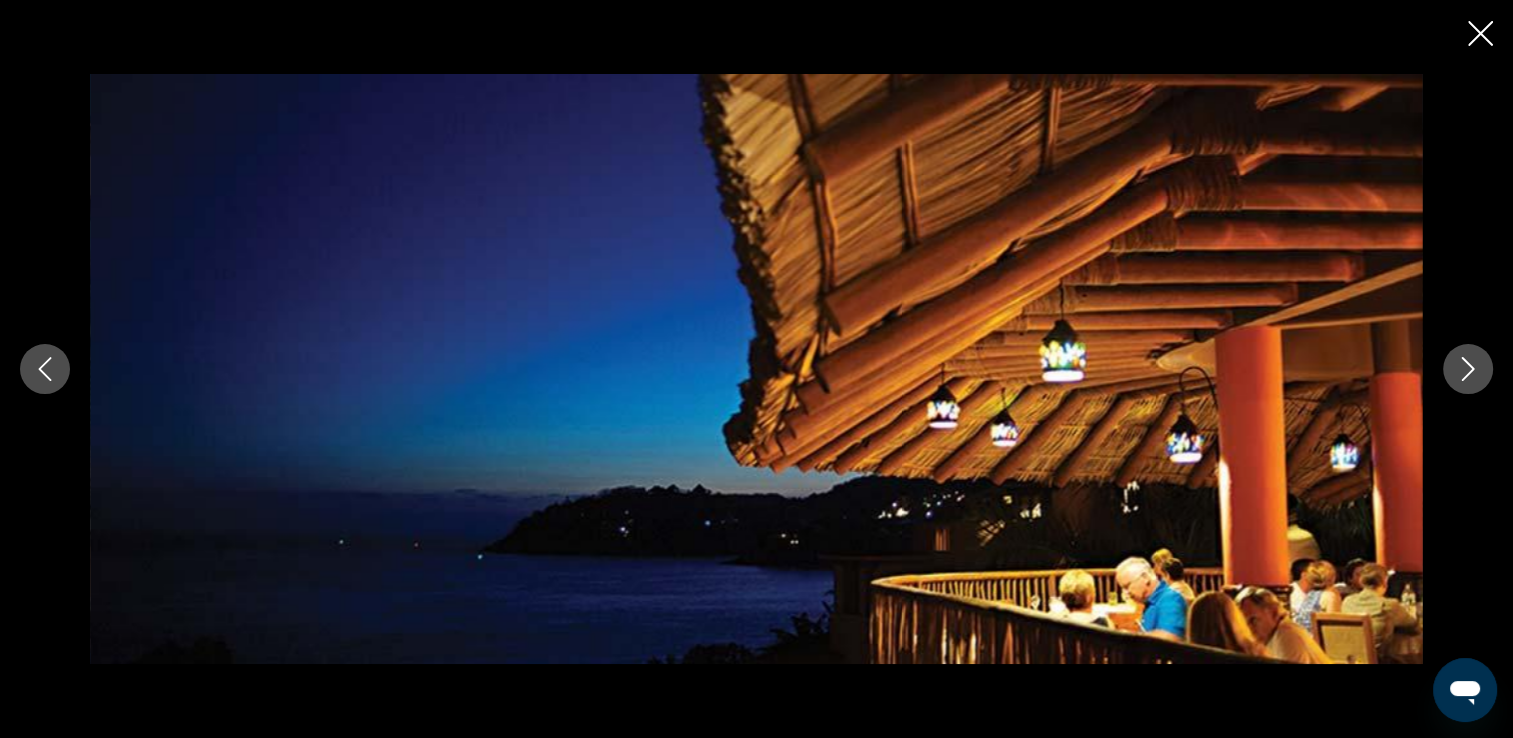 click at bounding box center (756, 369) 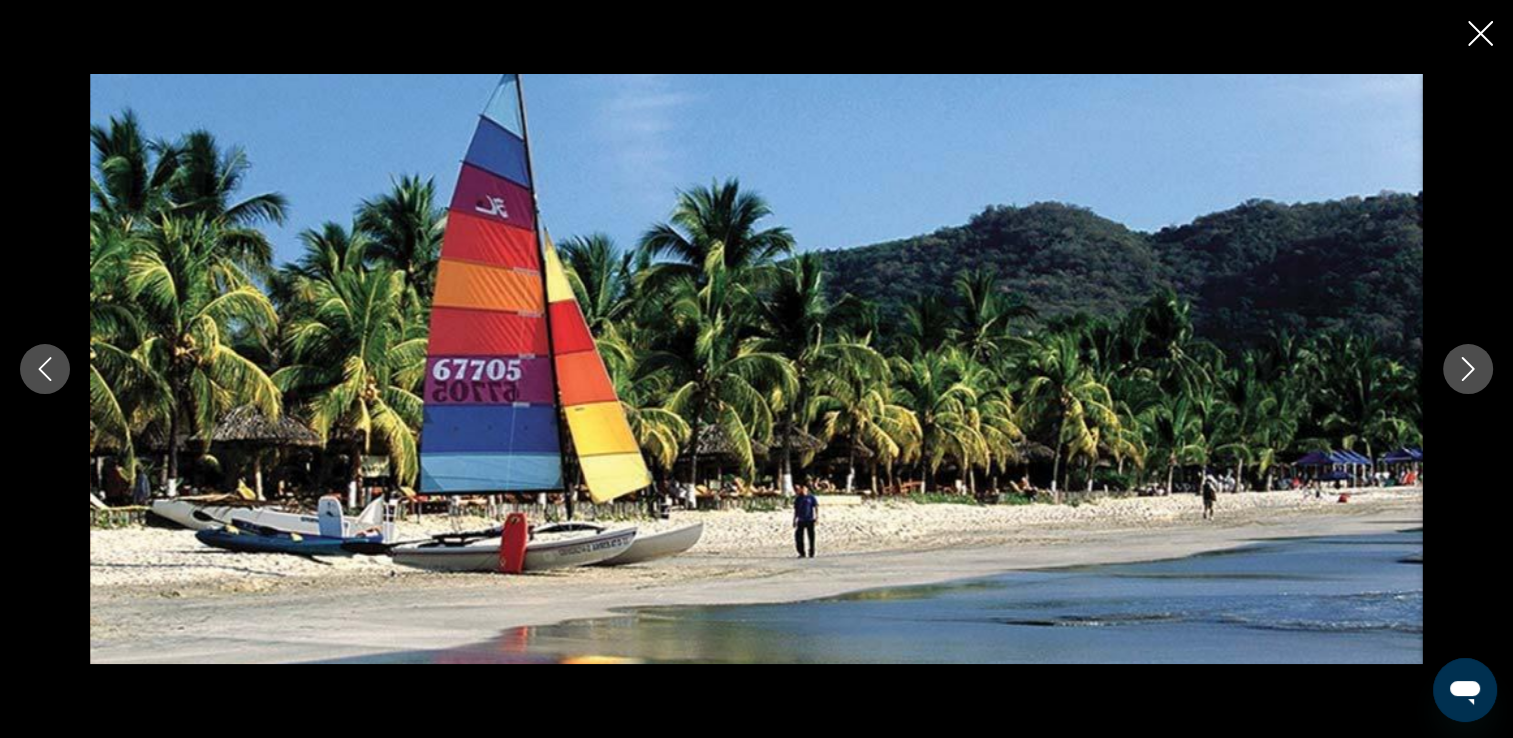 click at bounding box center [1468, 369] 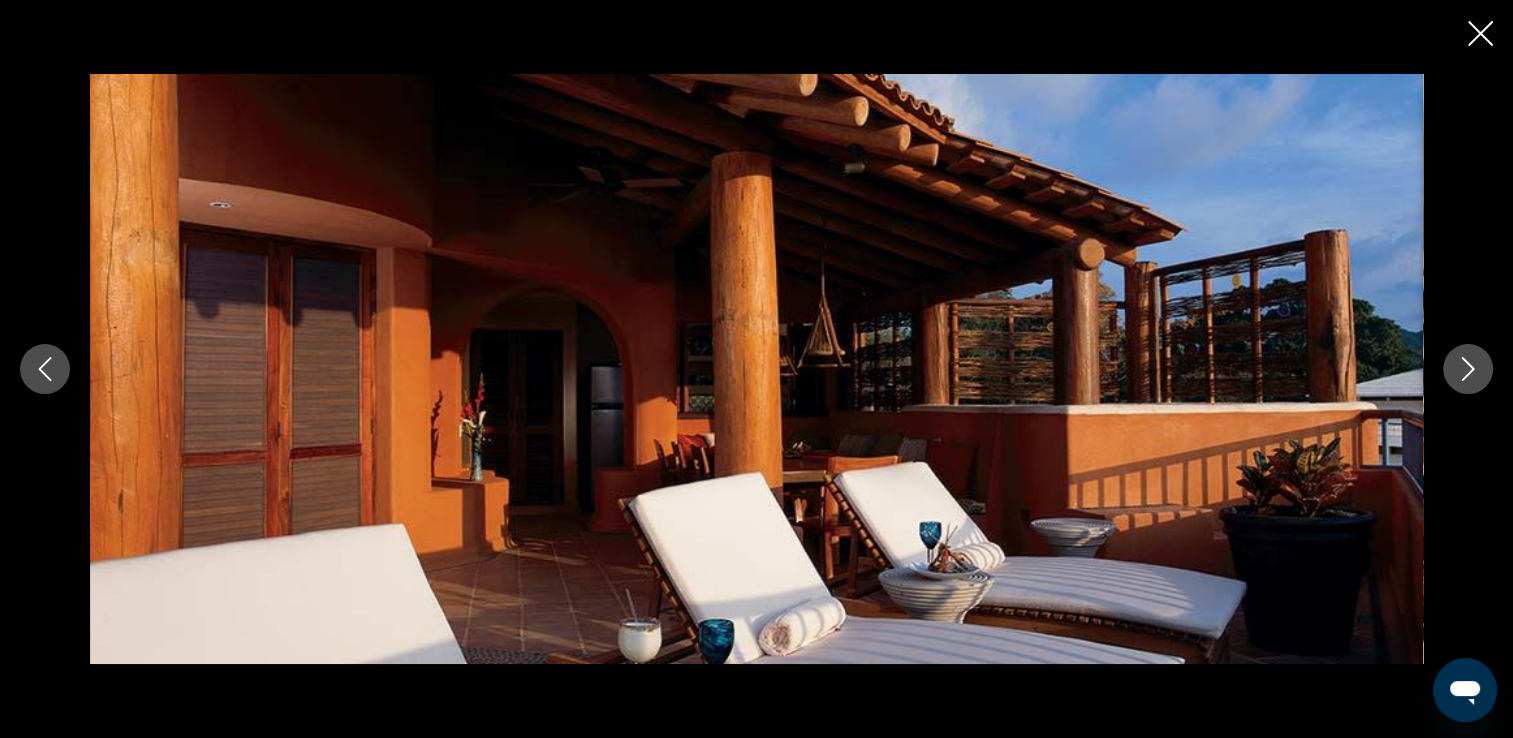 click at bounding box center [1468, 369] 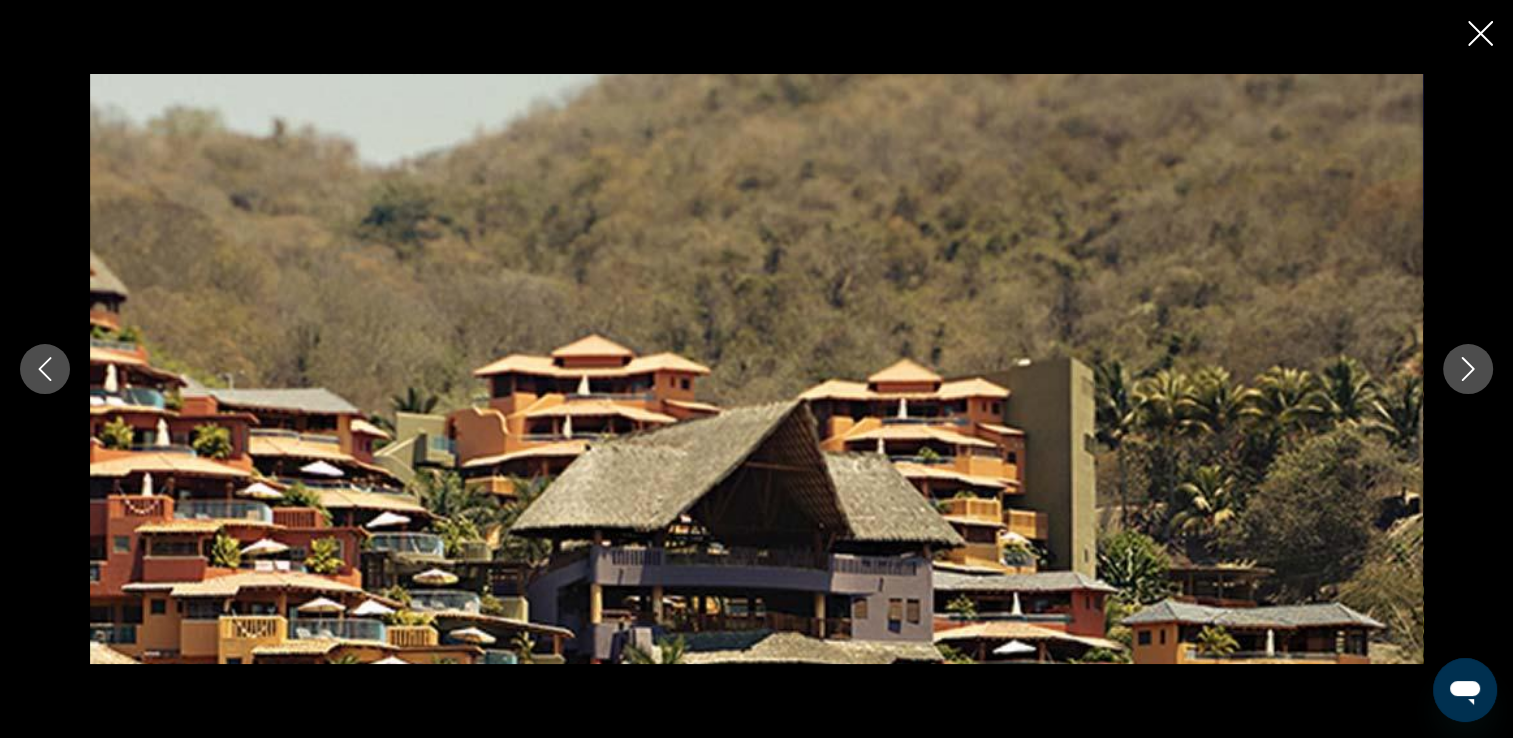 click at bounding box center (1468, 369) 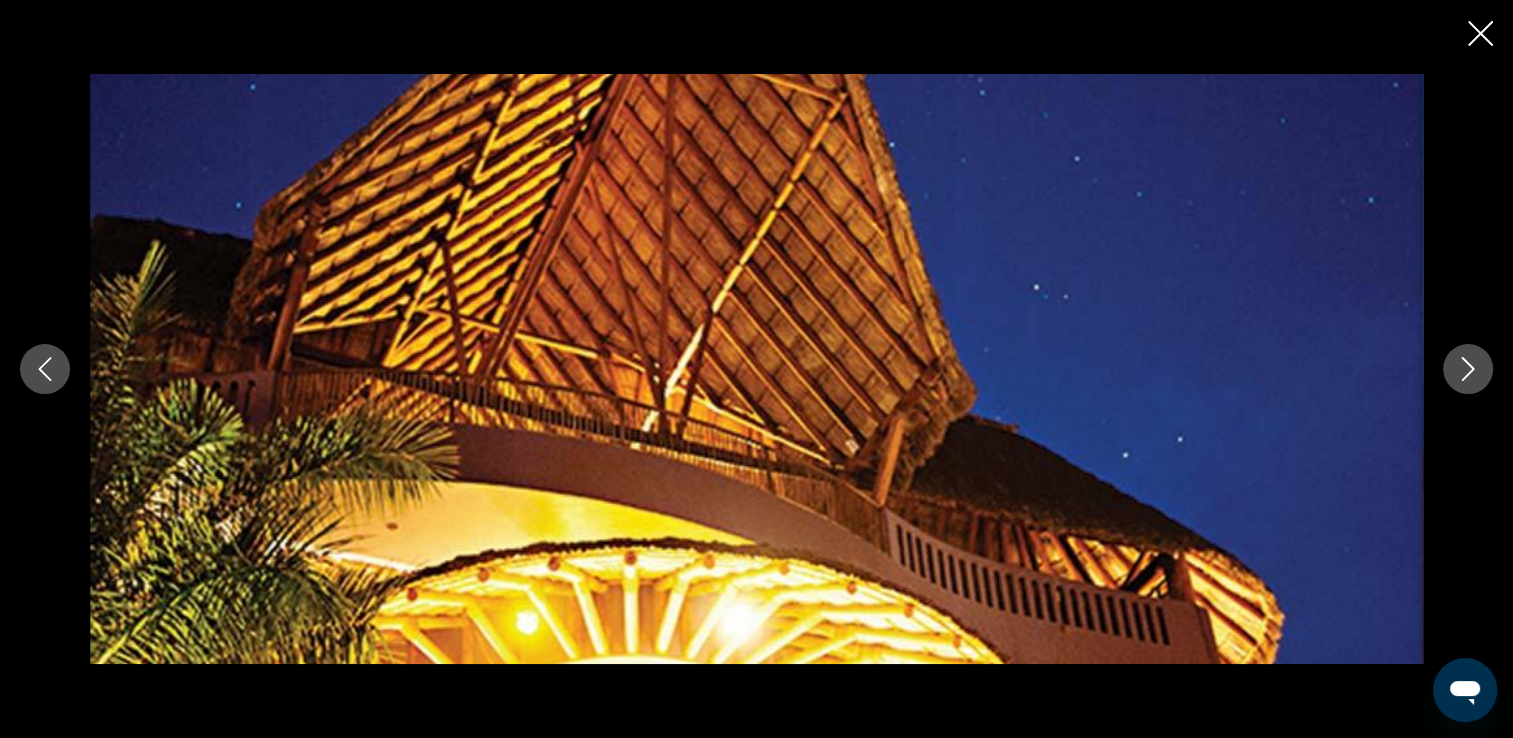 click at bounding box center (1468, 369) 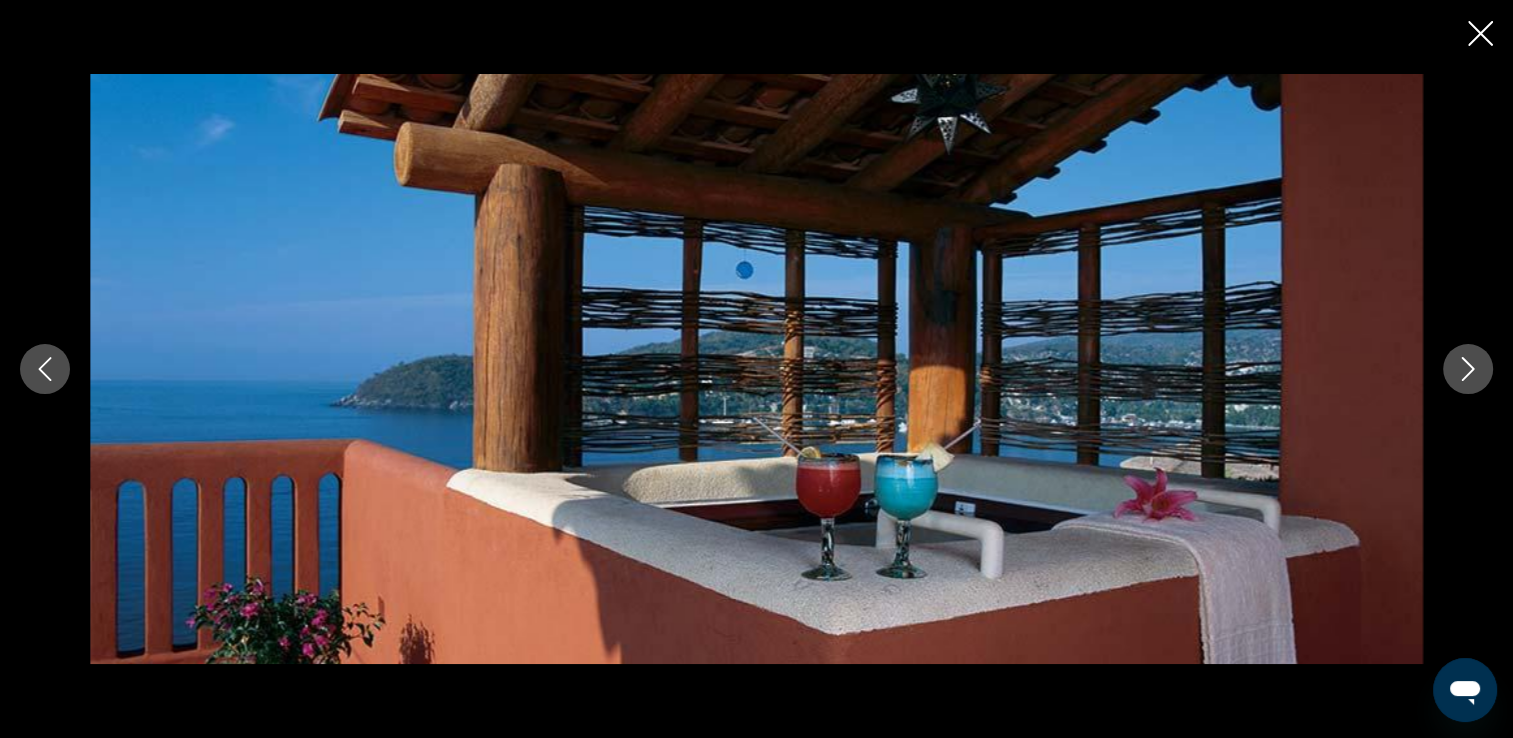 click 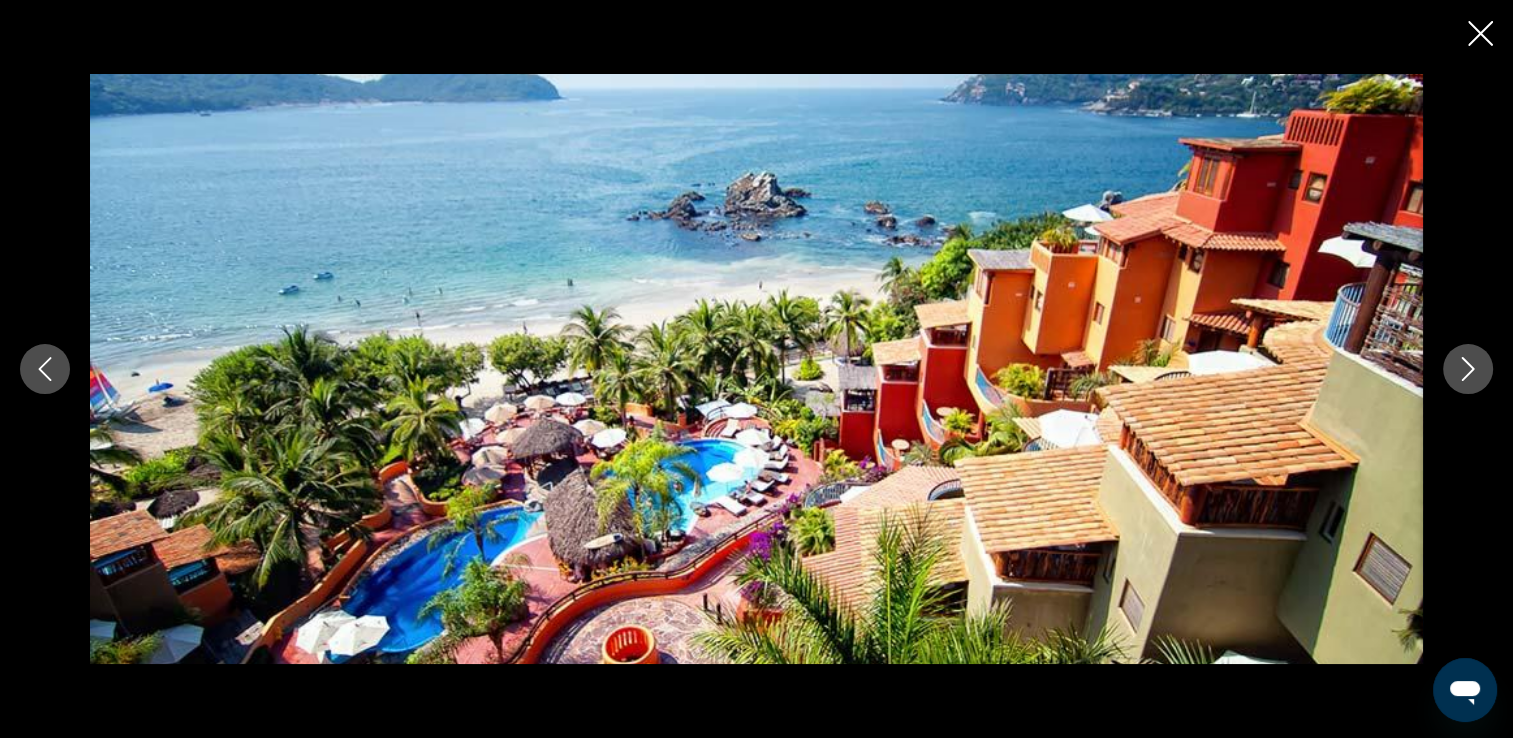 click 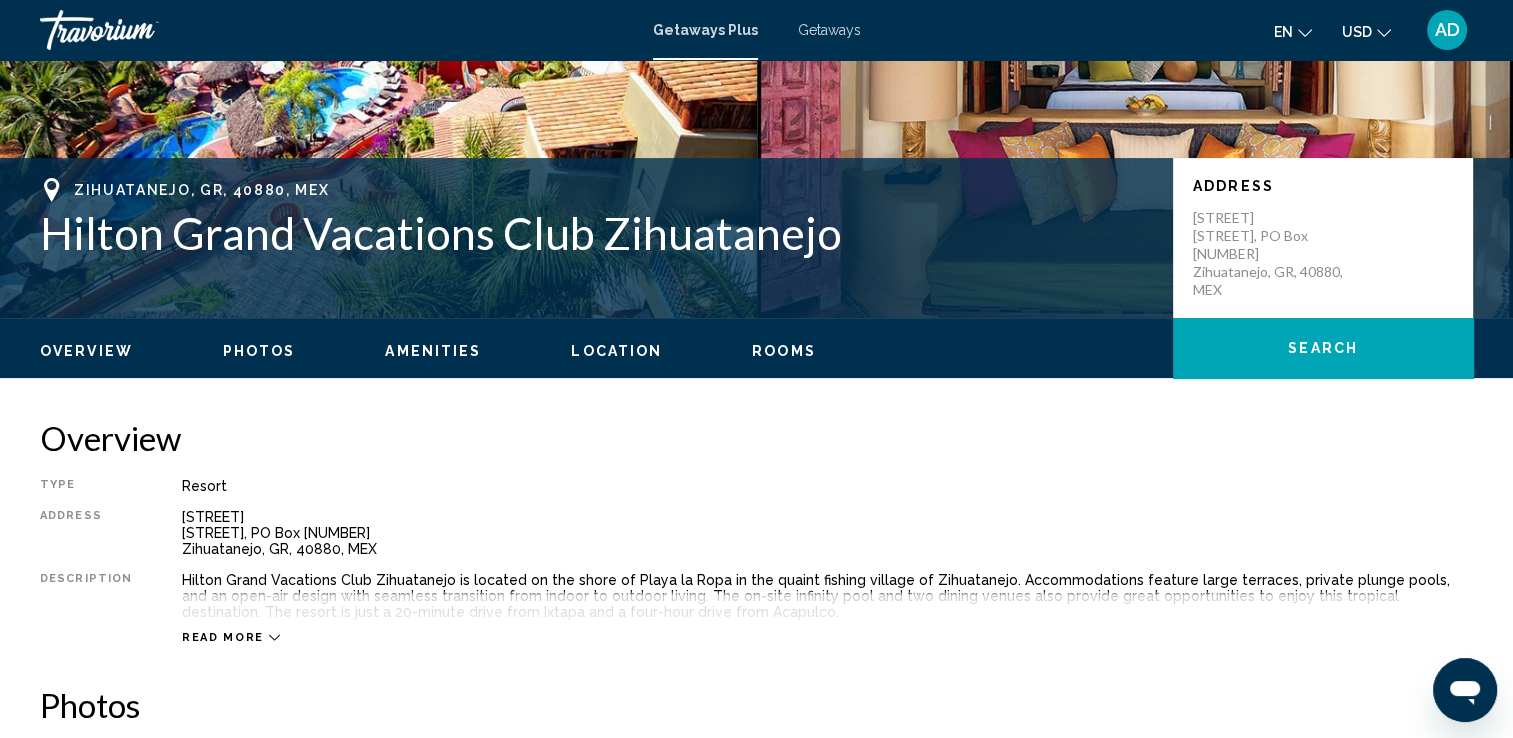 scroll, scrollTop: 340, scrollLeft: 0, axis: vertical 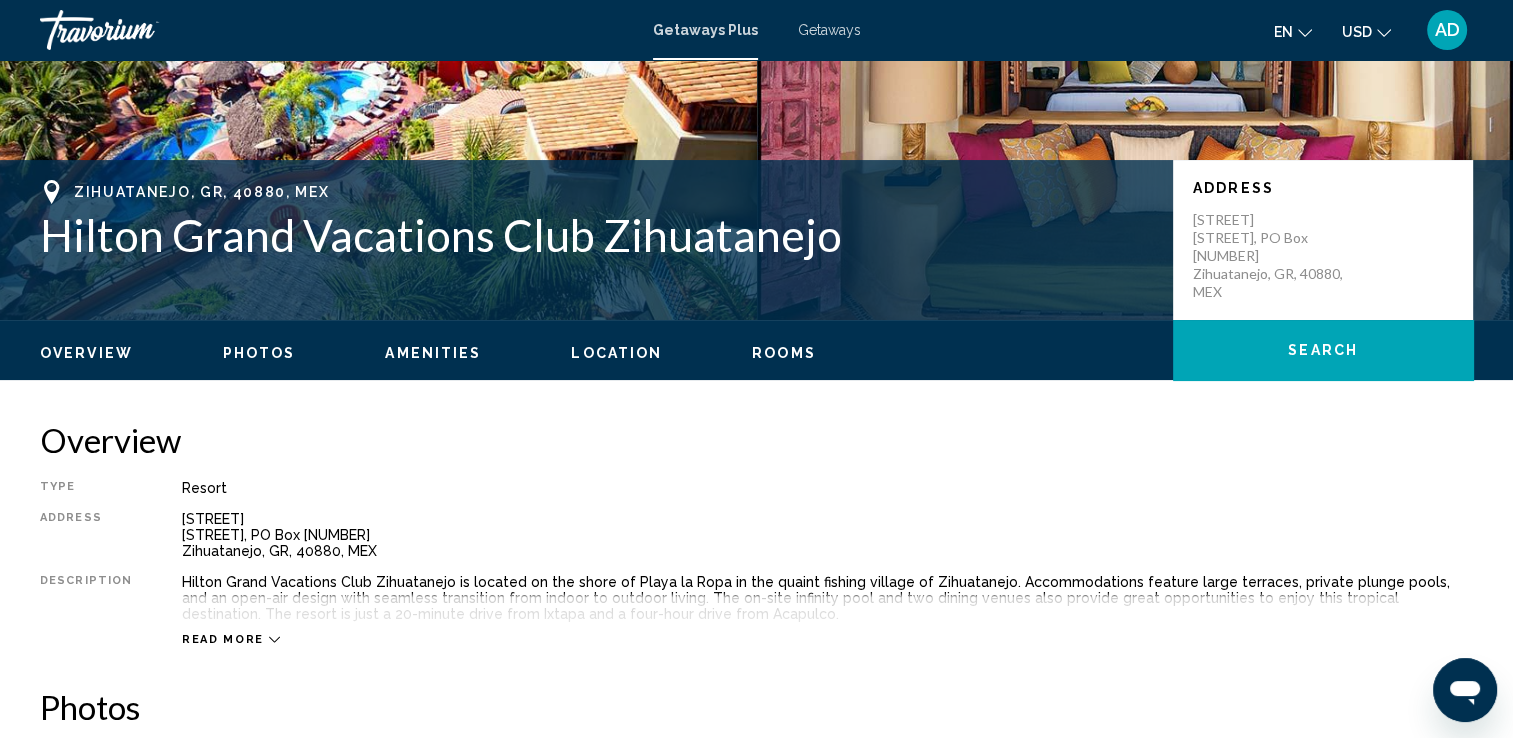 click on "Resort" at bounding box center (827, 488) 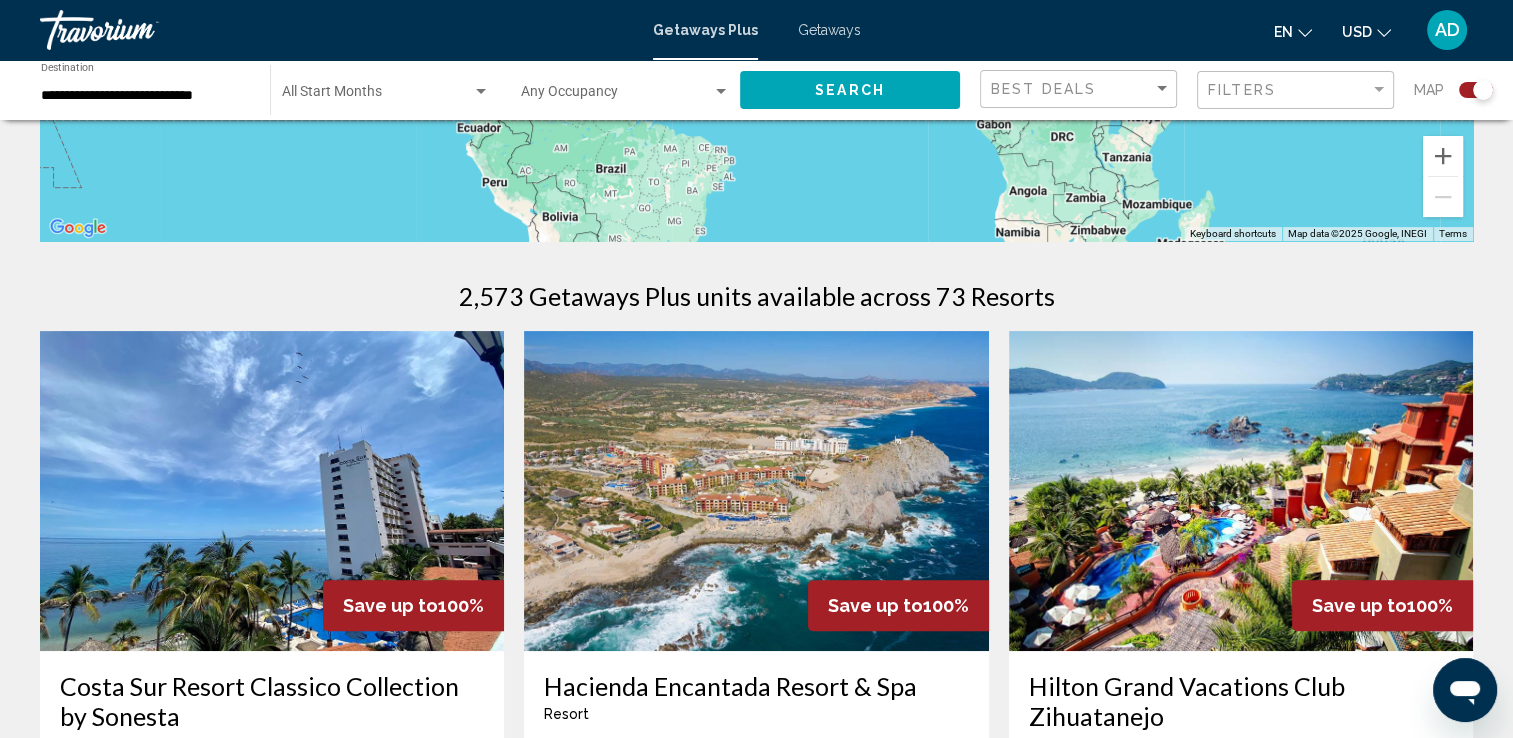 scroll, scrollTop: 0, scrollLeft: 0, axis: both 